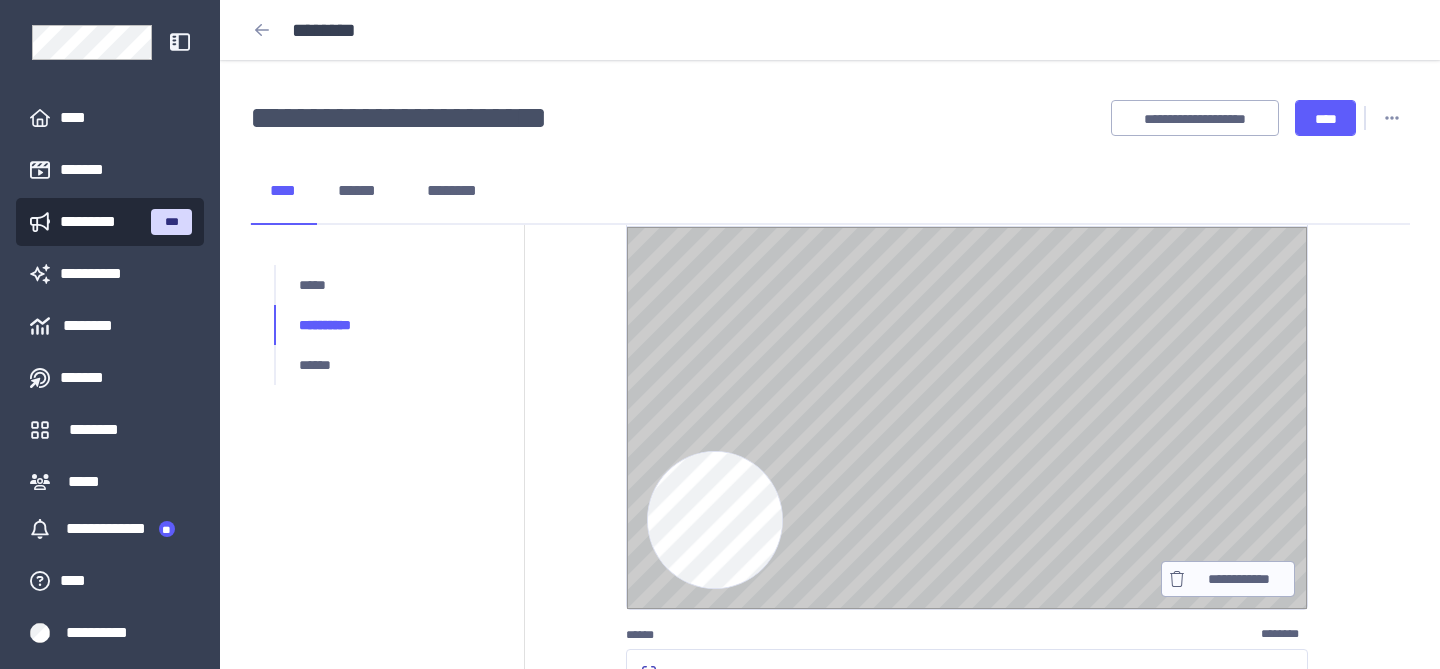 scroll, scrollTop: 432, scrollLeft: 0, axis: vertical 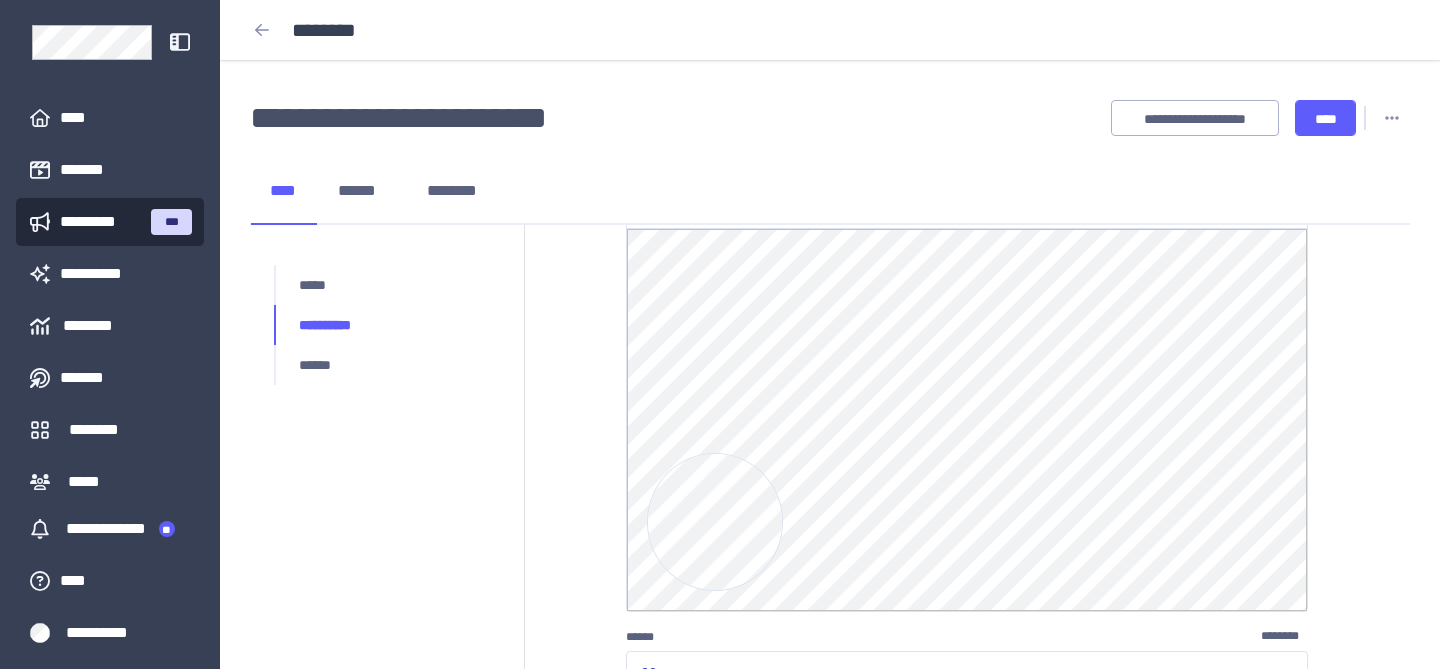 click on "**********" at bounding box center [830, 511] 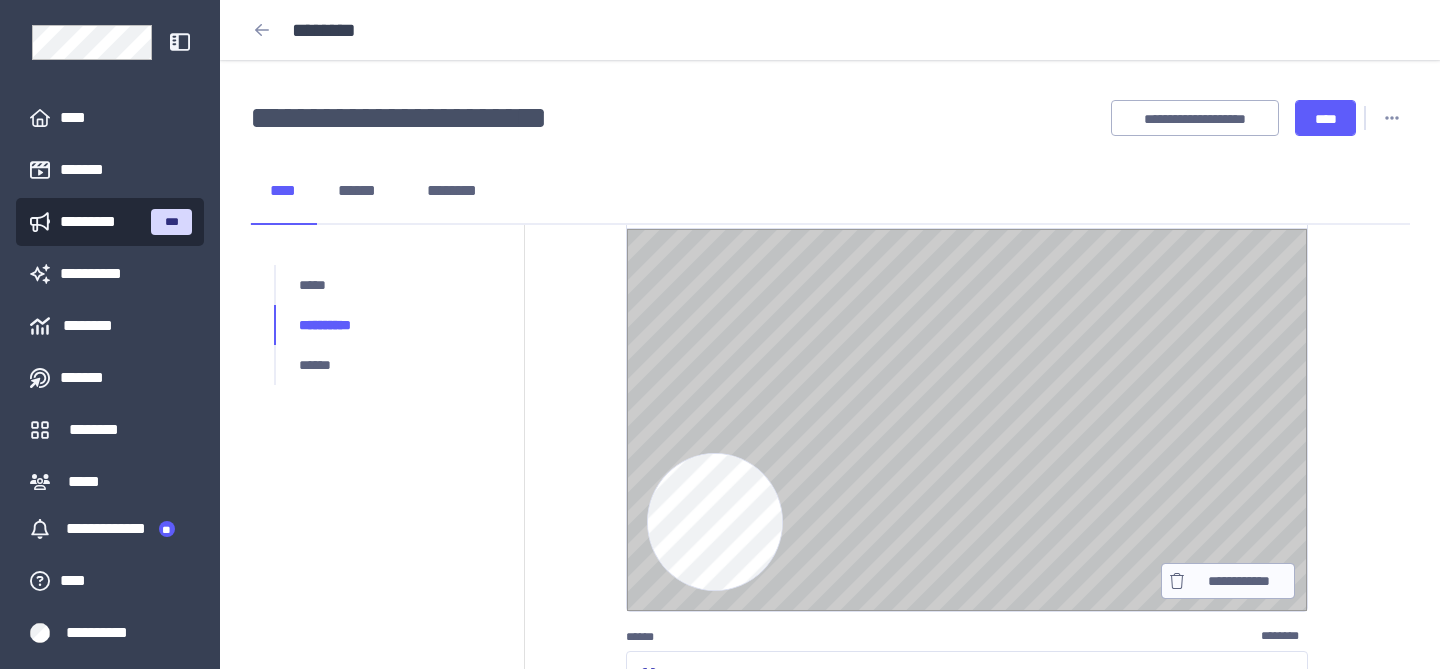 click on "**********" at bounding box center (967, 420) 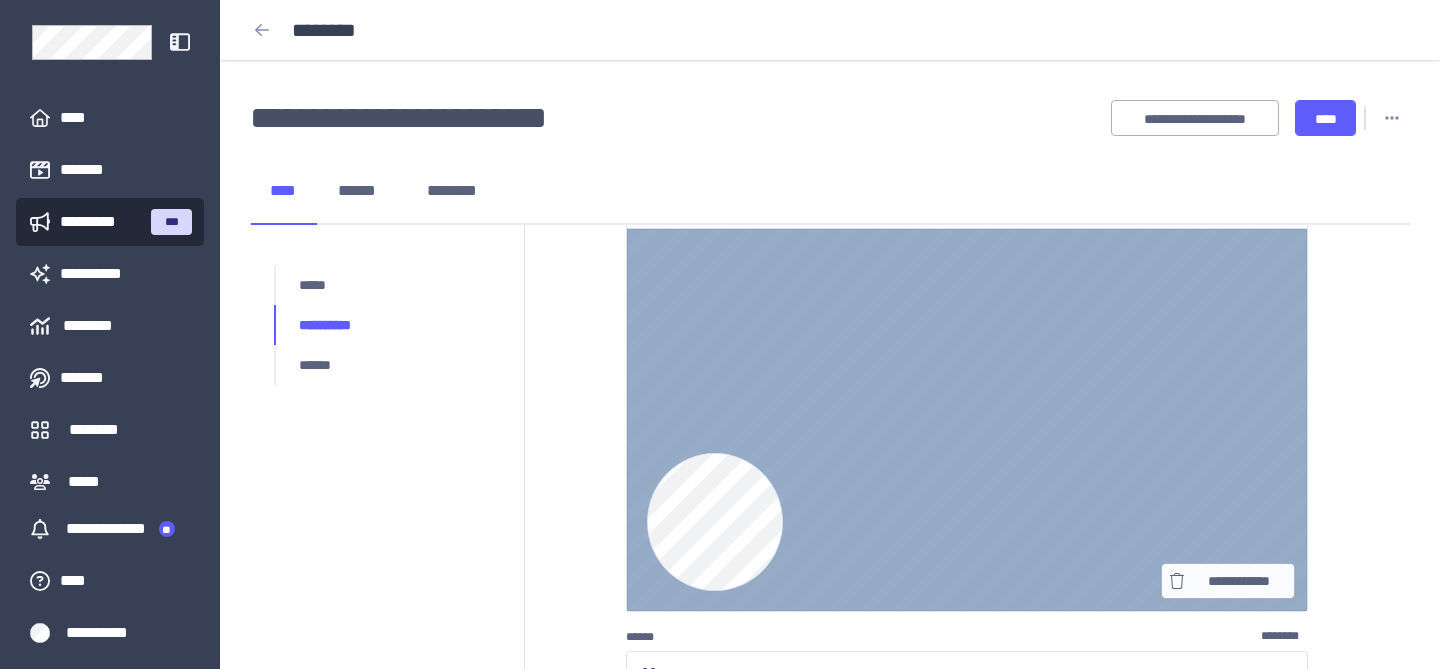 click on "**********" at bounding box center (967, 420) 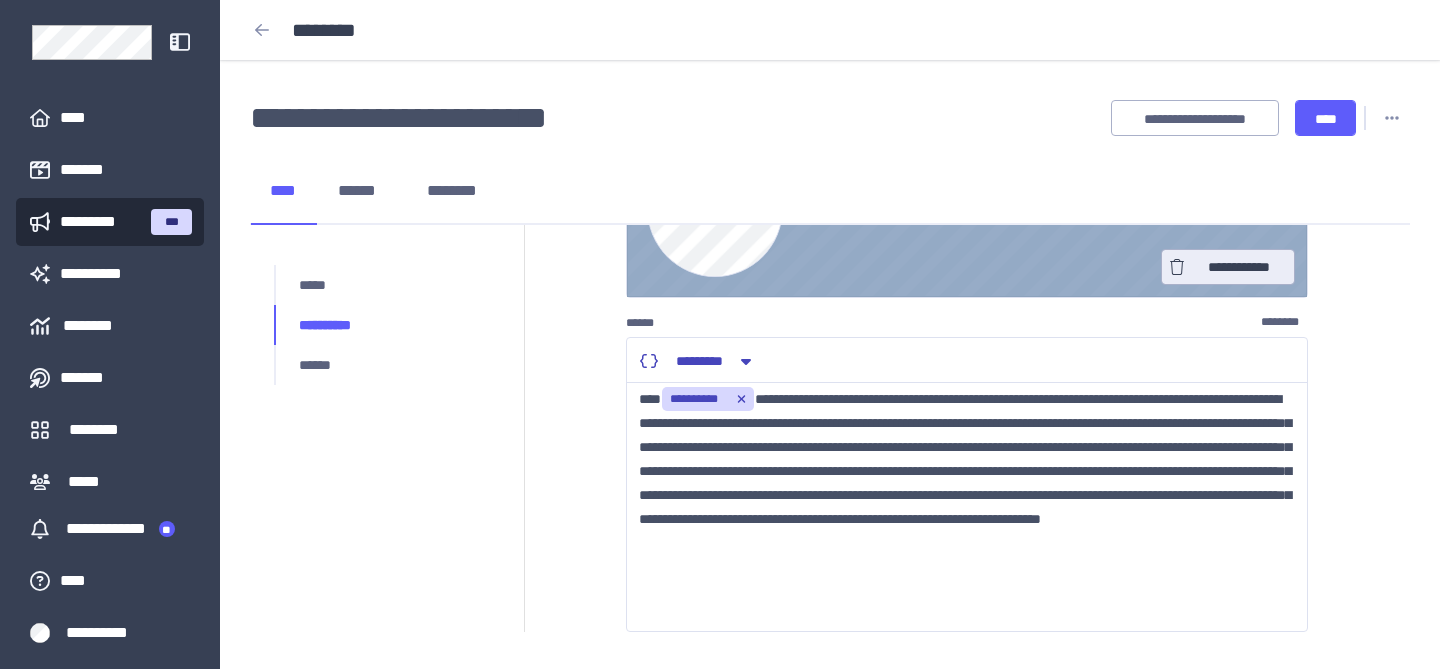 scroll, scrollTop: 725, scrollLeft: 0, axis: vertical 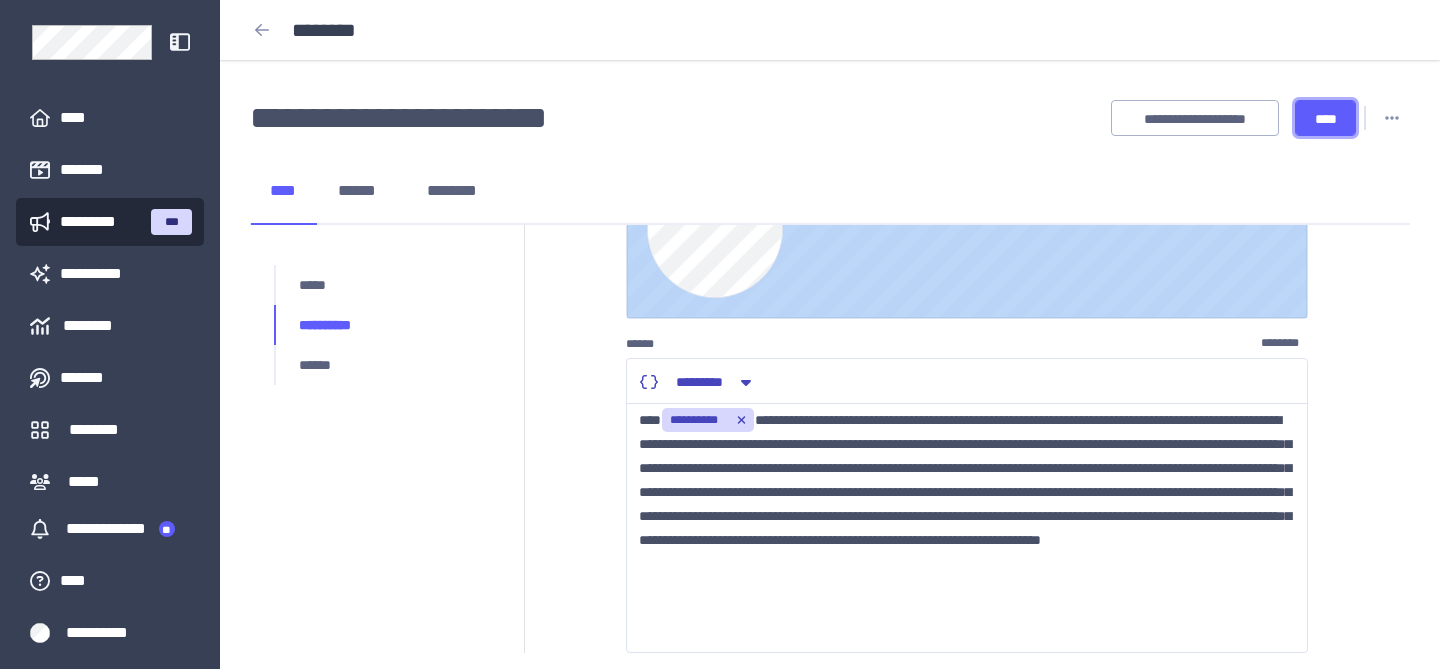 click on "****" at bounding box center (1325, 119) 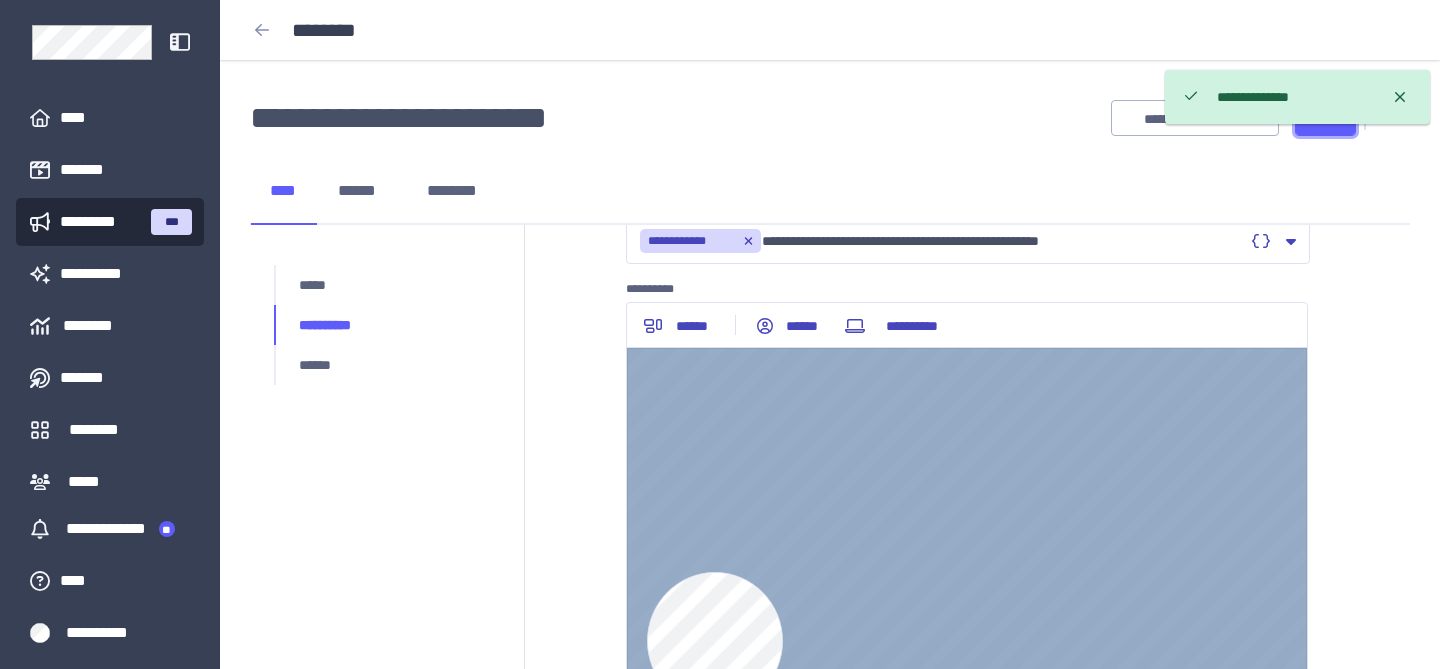 scroll, scrollTop: 325, scrollLeft: 0, axis: vertical 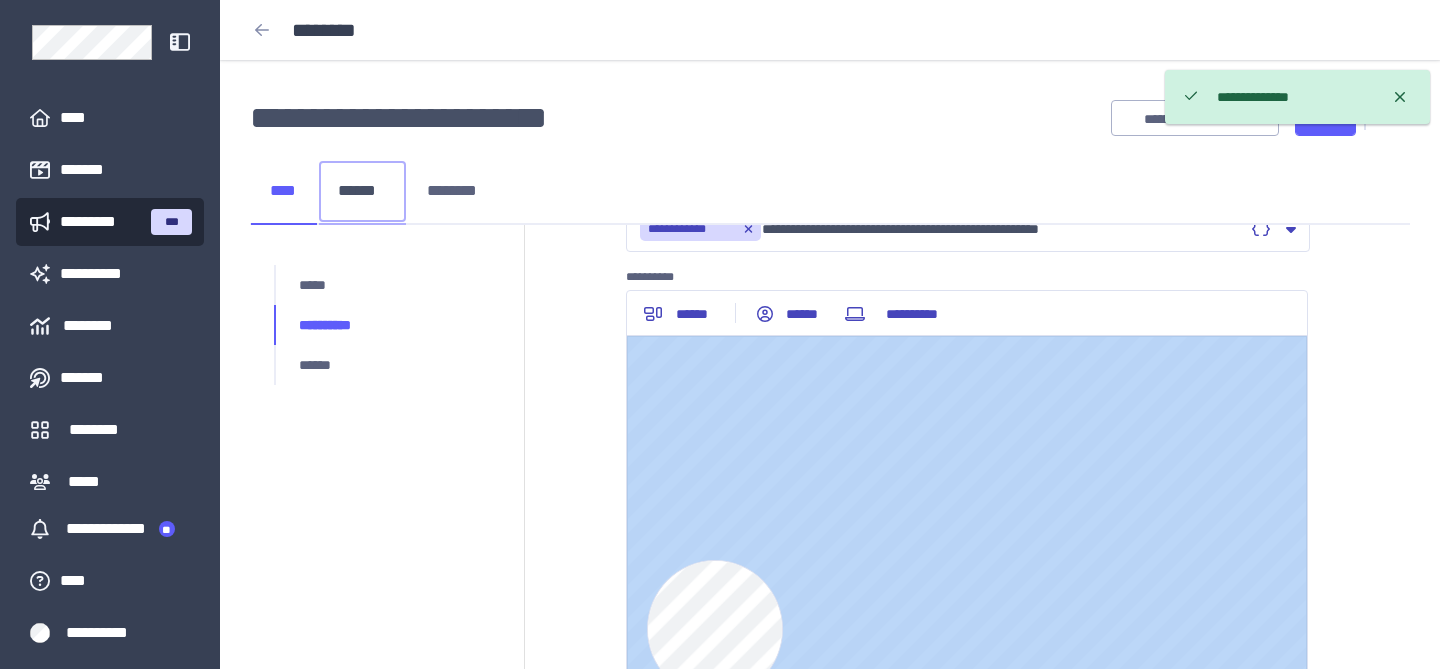 click on "******" at bounding box center [362, 191] 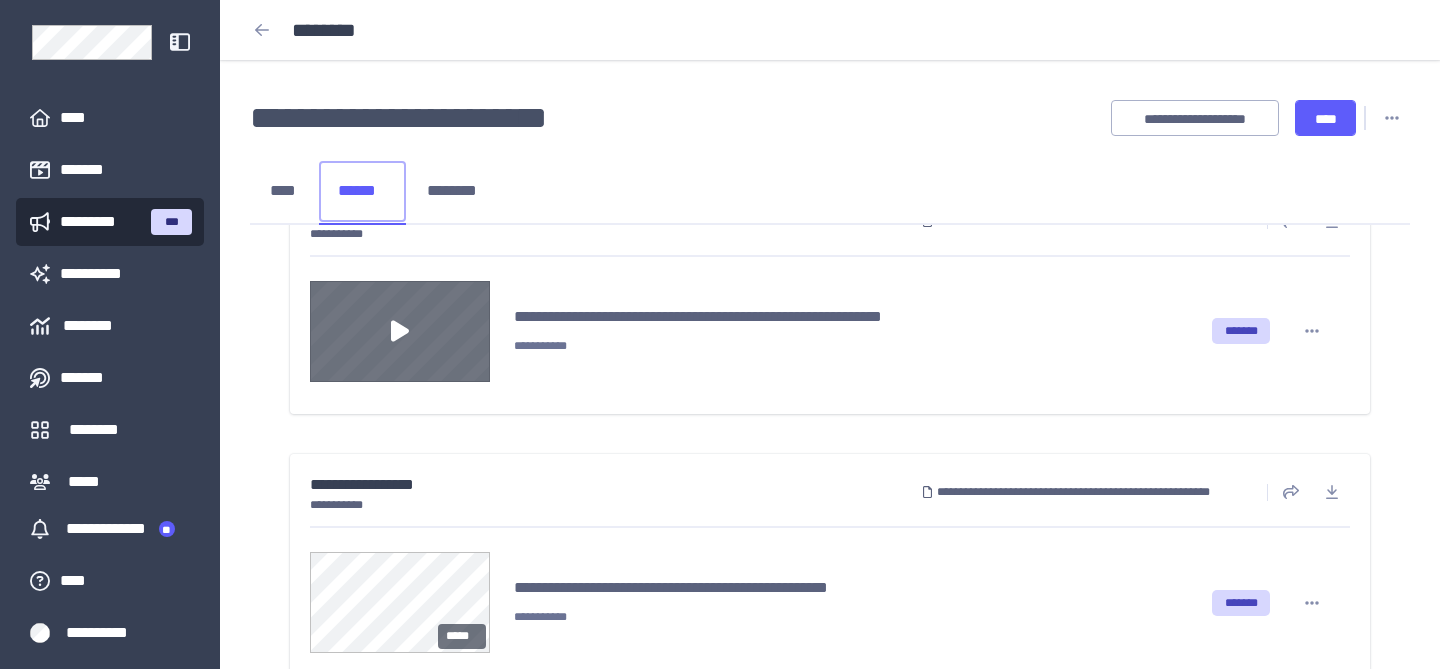 scroll, scrollTop: 326, scrollLeft: 0, axis: vertical 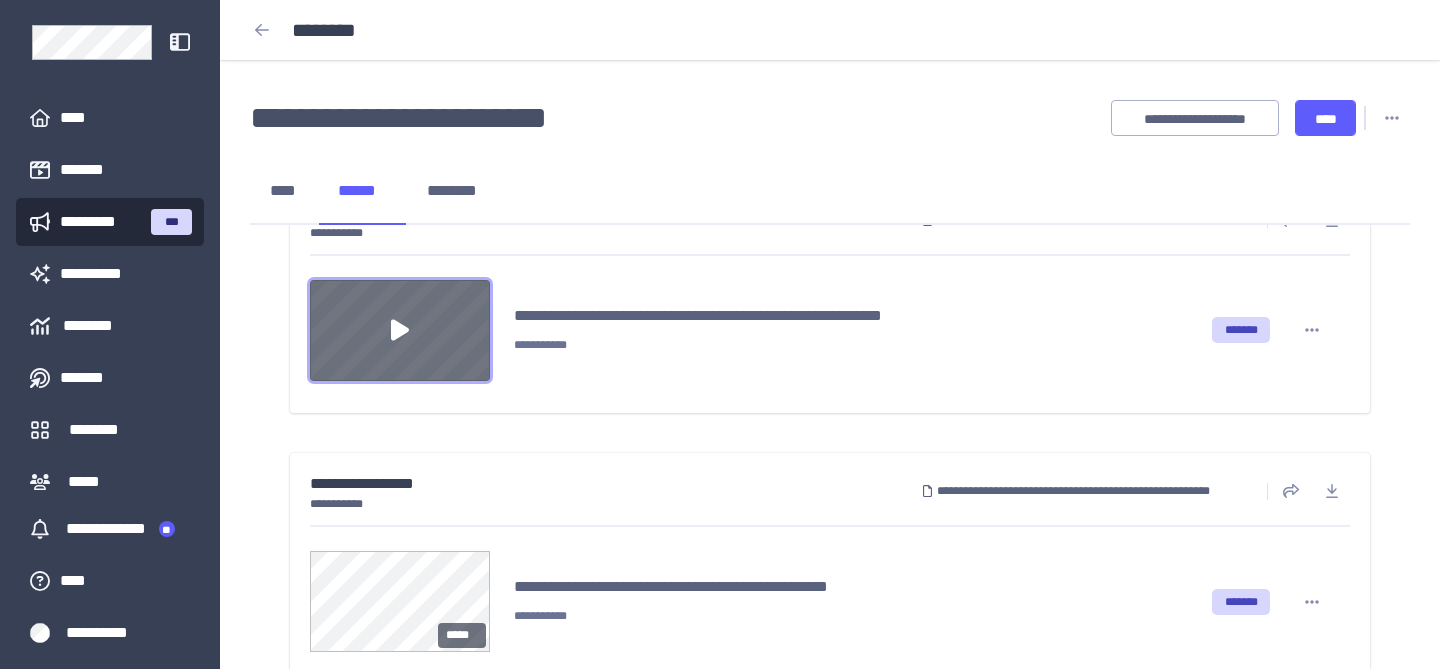 click at bounding box center [400, 330] 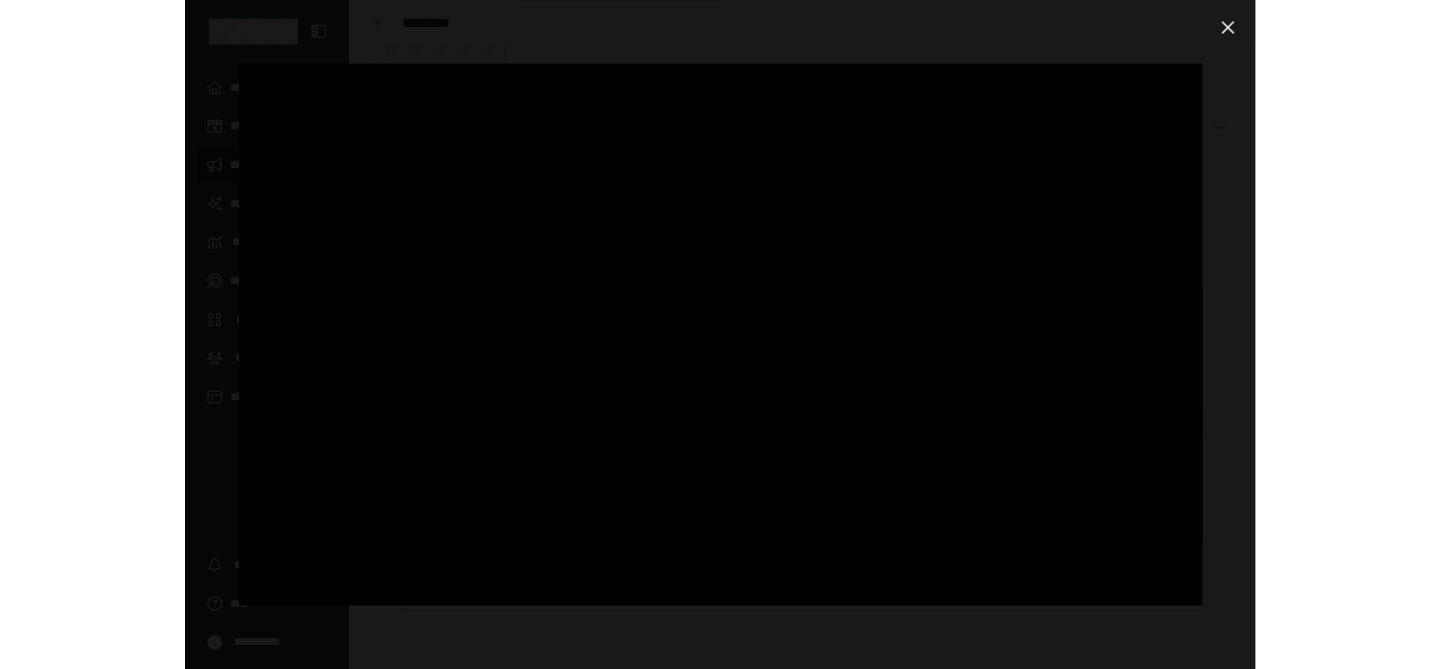 scroll, scrollTop: 326, scrollLeft: 0, axis: vertical 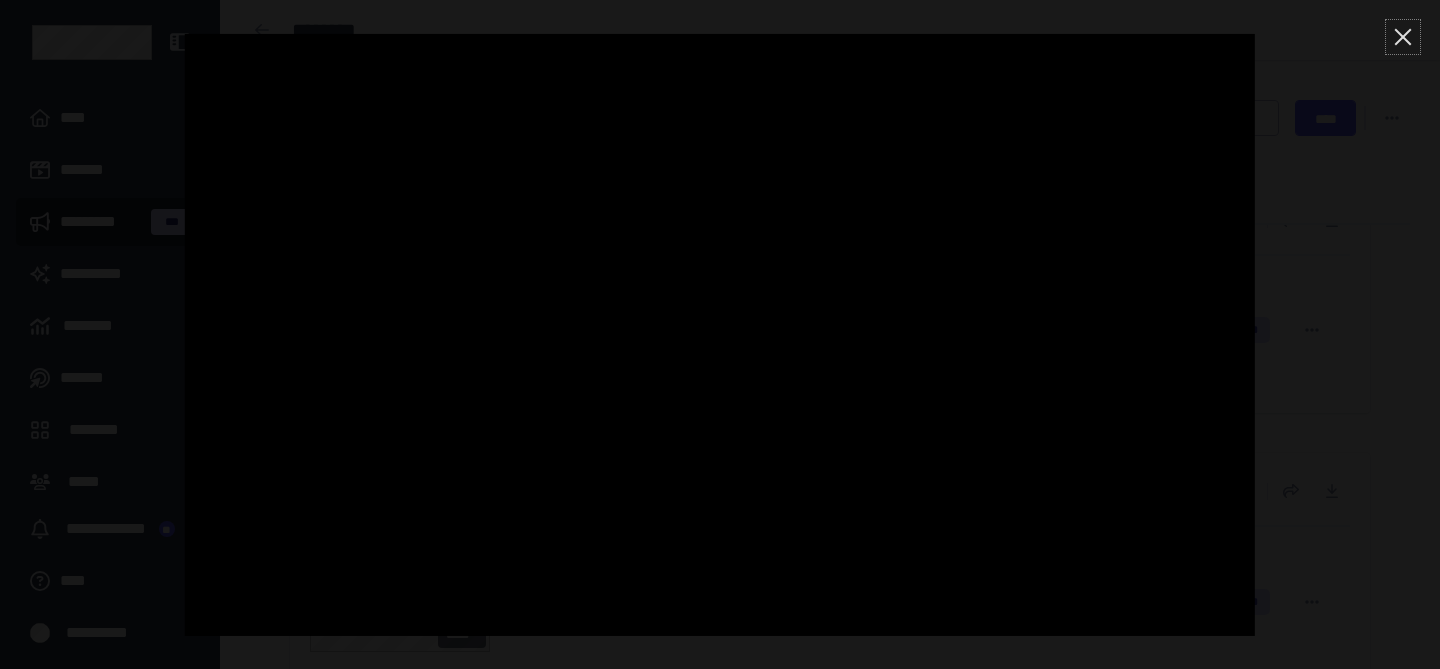 click at bounding box center (1403, 37) 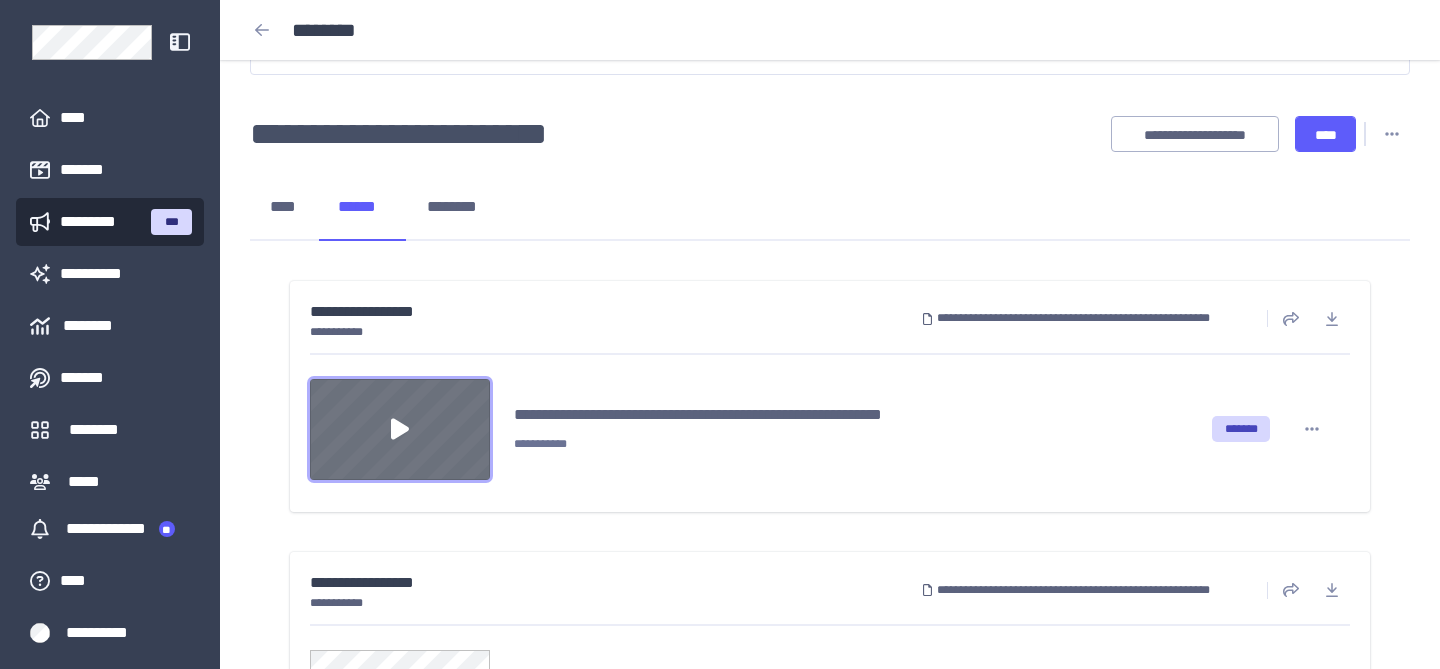 scroll, scrollTop: 226, scrollLeft: 0, axis: vertical 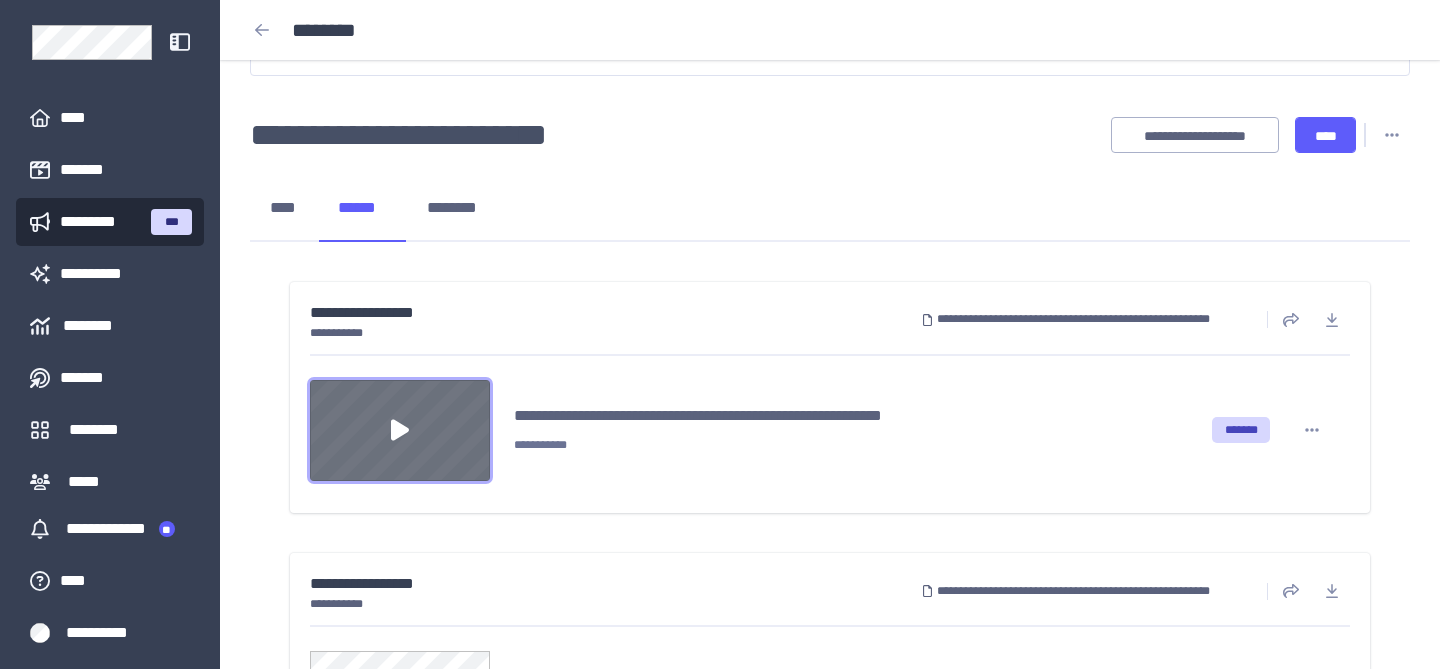 click at bounding box center (400, 430) 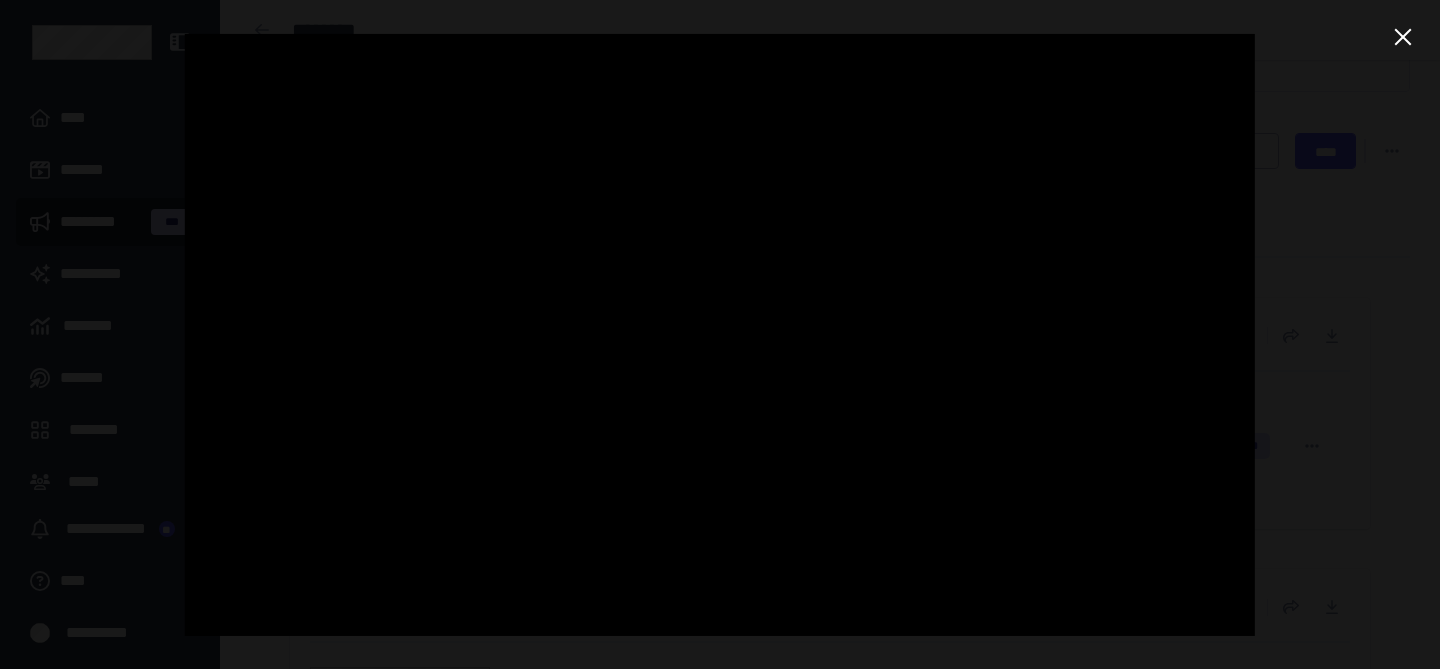 scroll, scrollTop: 211, scrollLeft: 0, axis: vertical 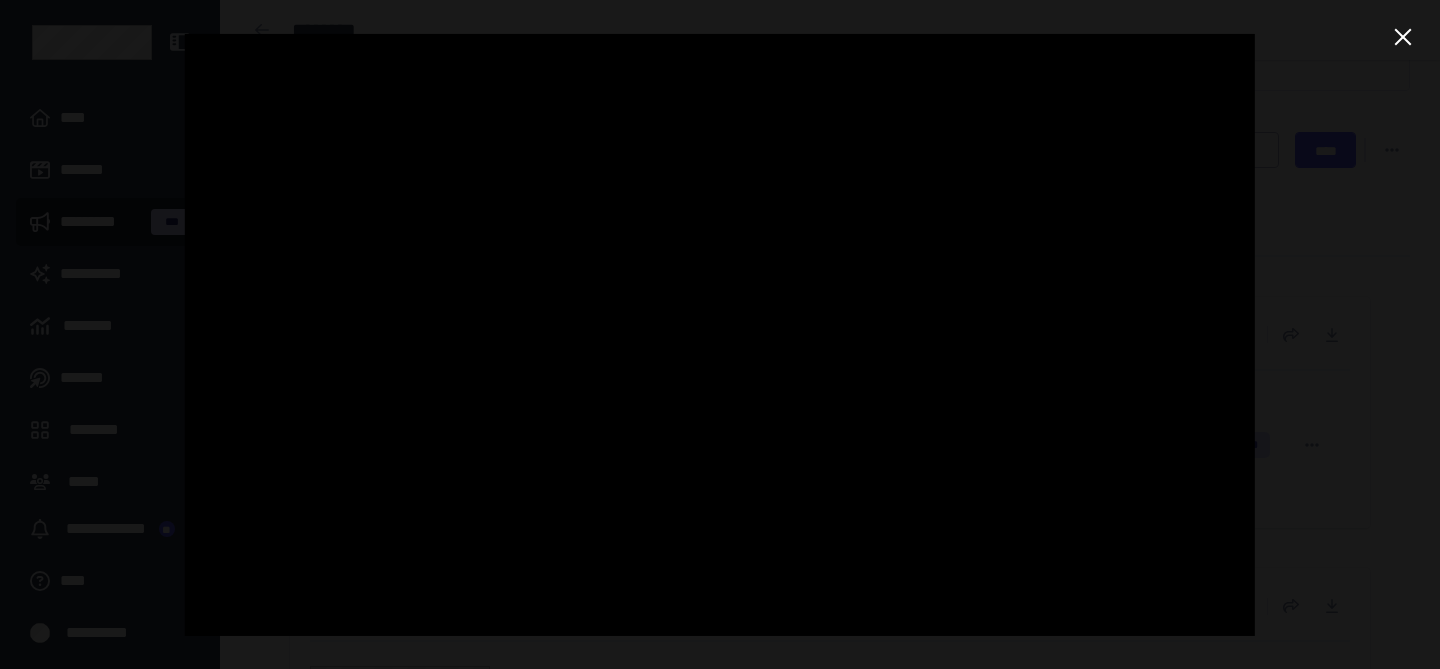 click at bounding box center (720, 334) 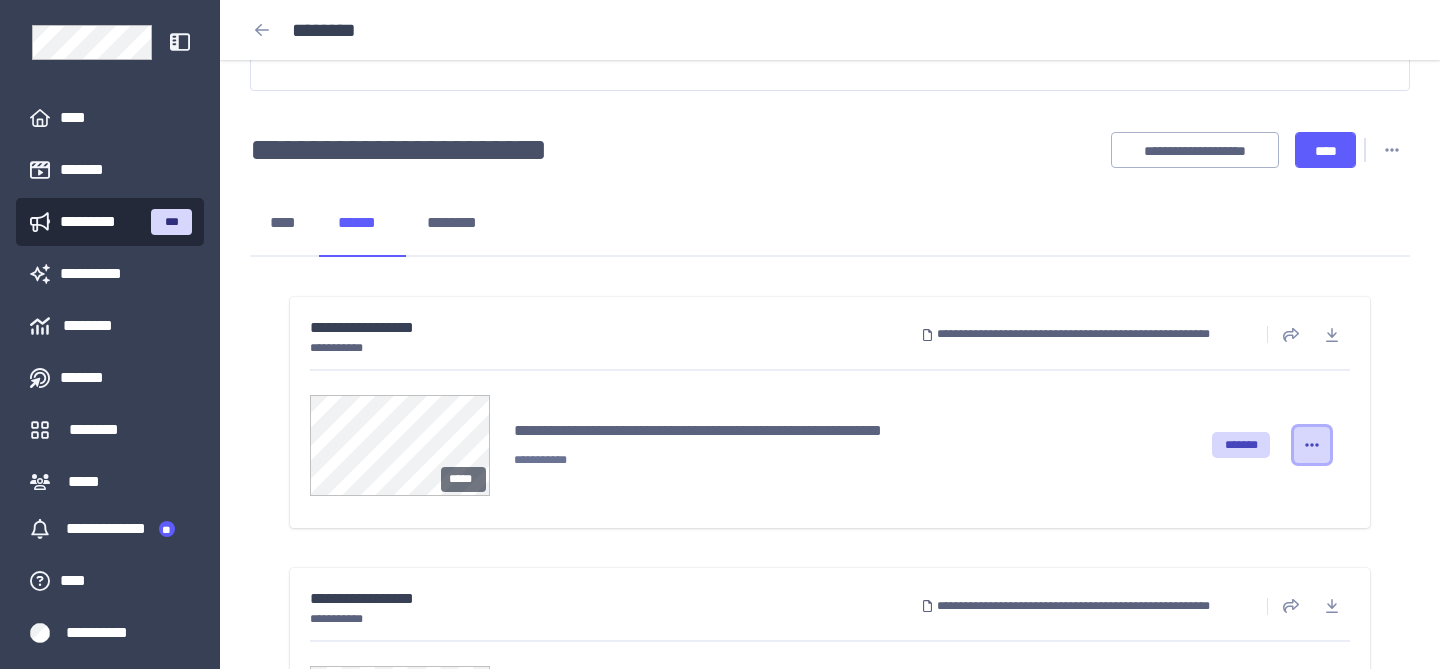 click at bounding box center (1312, 445) 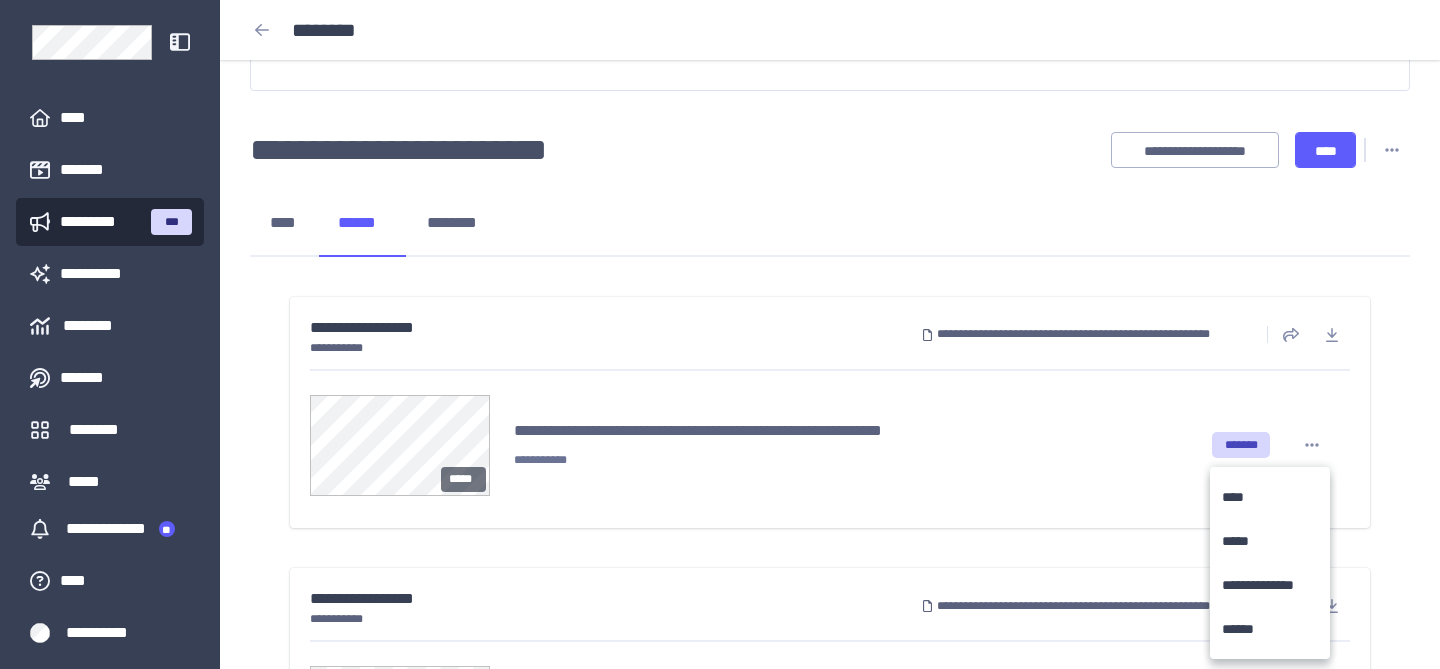 click on "**********" at bounding box center (830, 412) 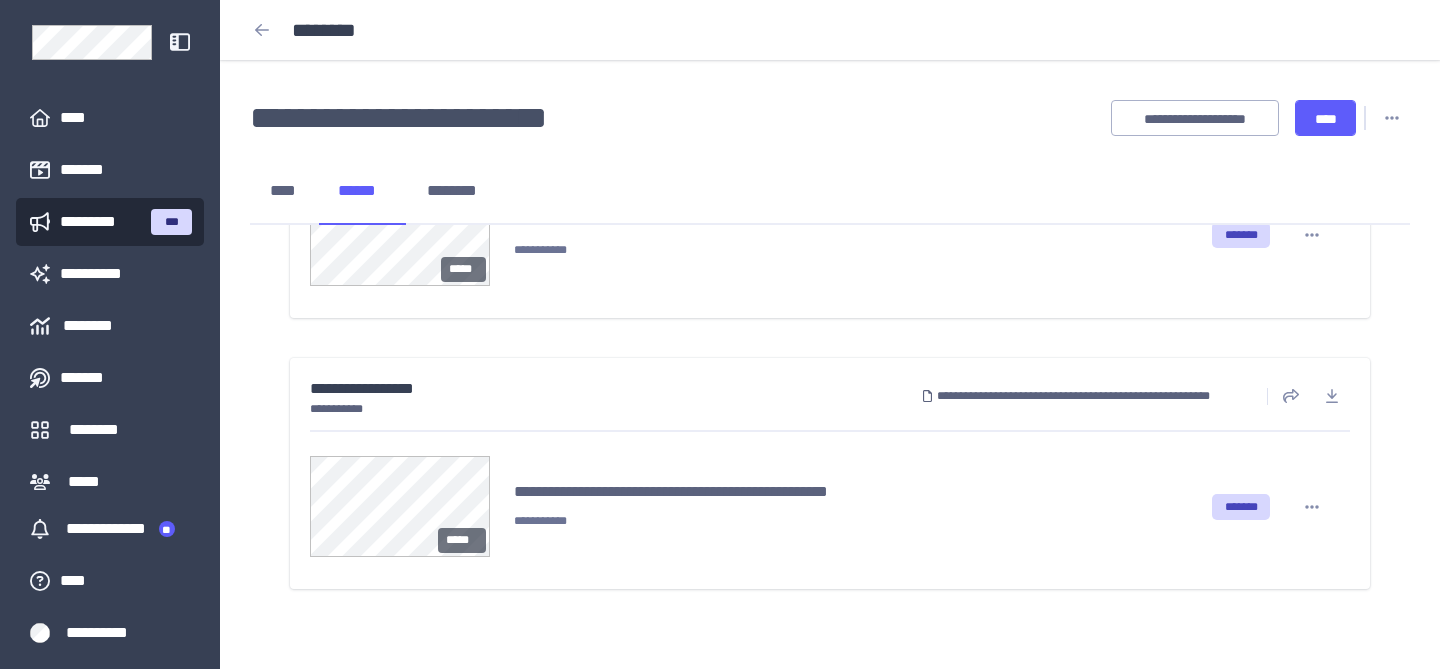 scroll, scrollTop: 402, scrollLeft: 0, axis: vertical 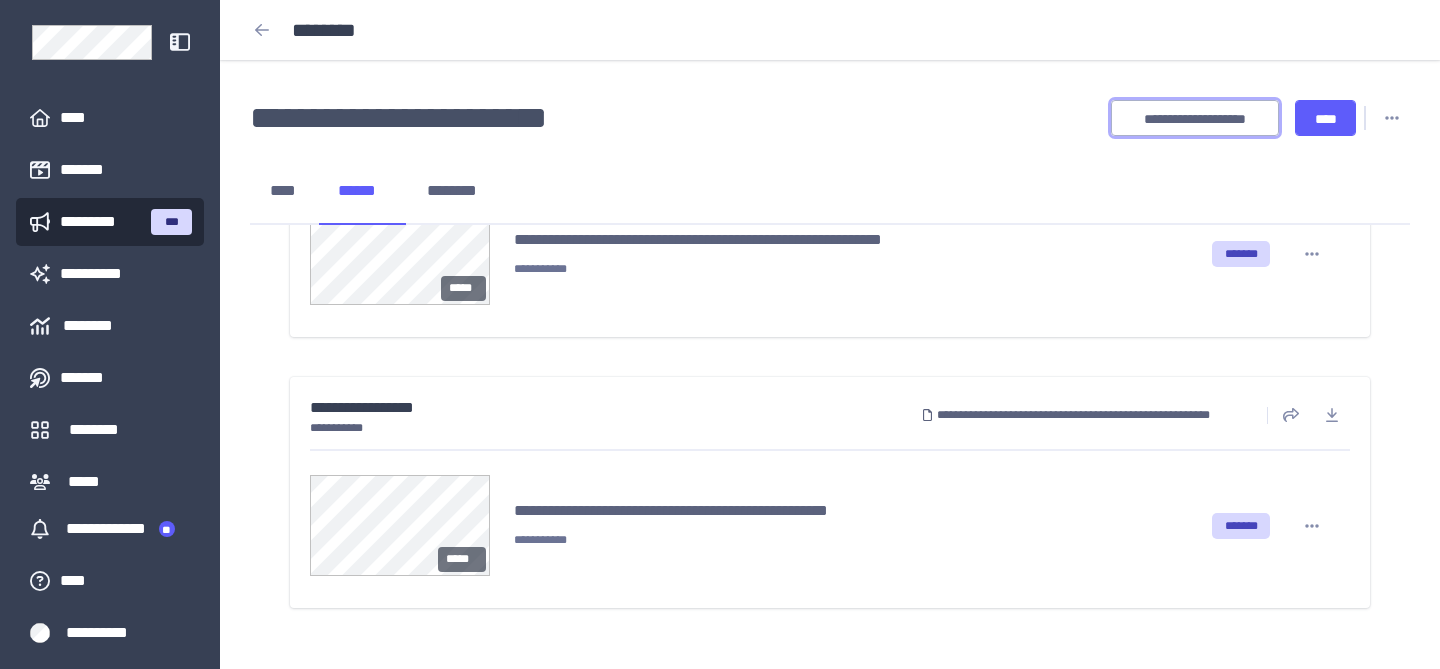 click on "**********" at bounding box center (1195, 119) 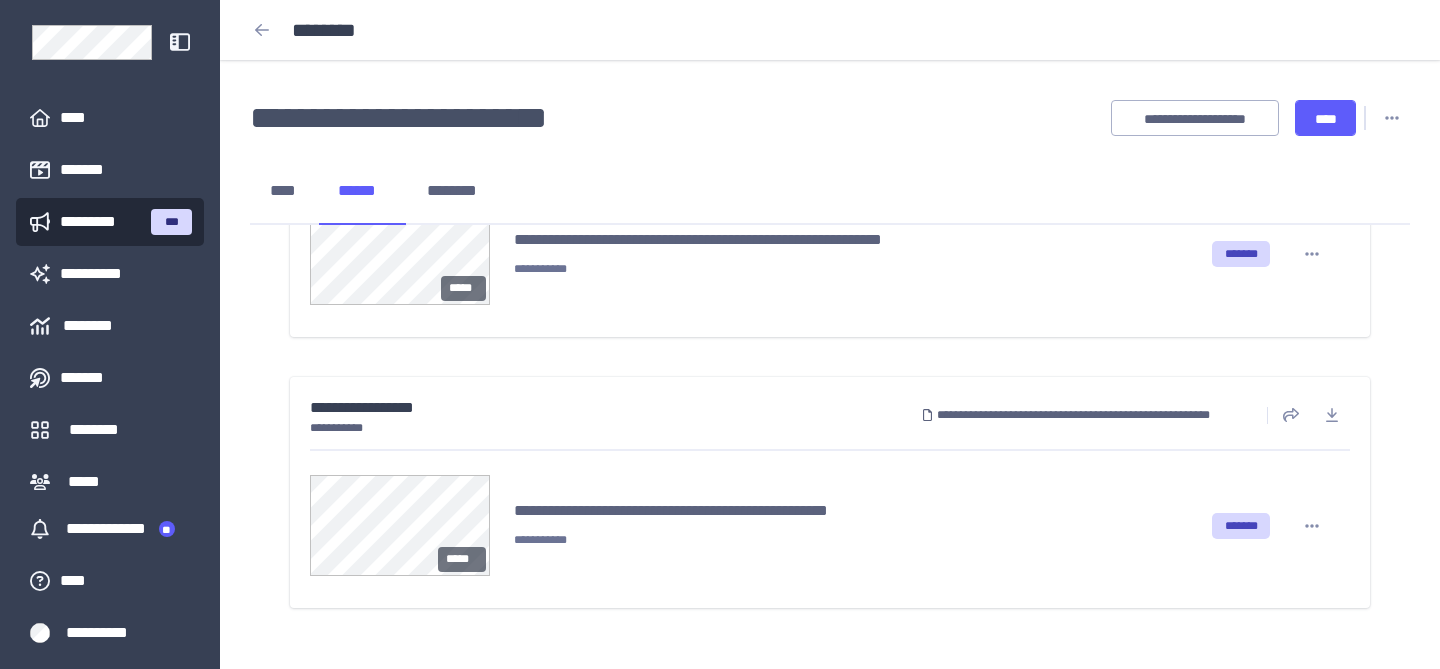 scroll, scrollTop: 0, scrollLeft: 0, axis: both 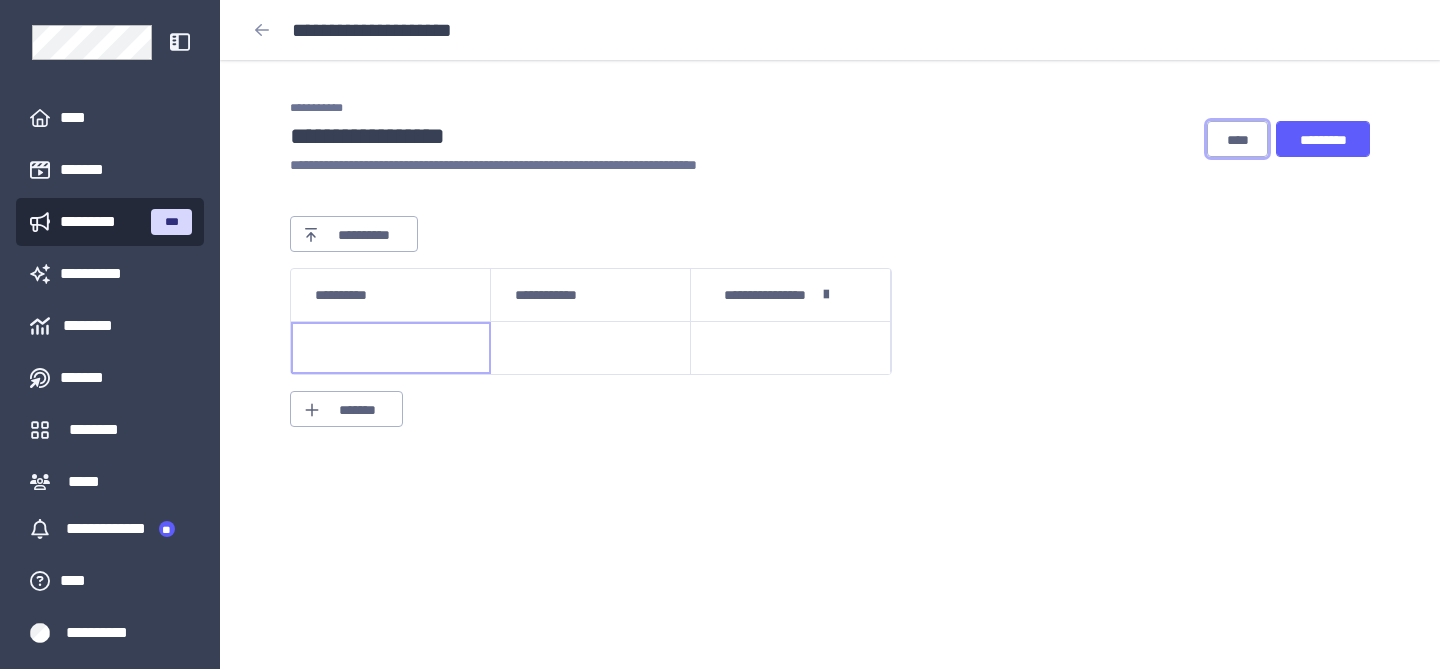 click on "****" at bounding box center [1237, 139] 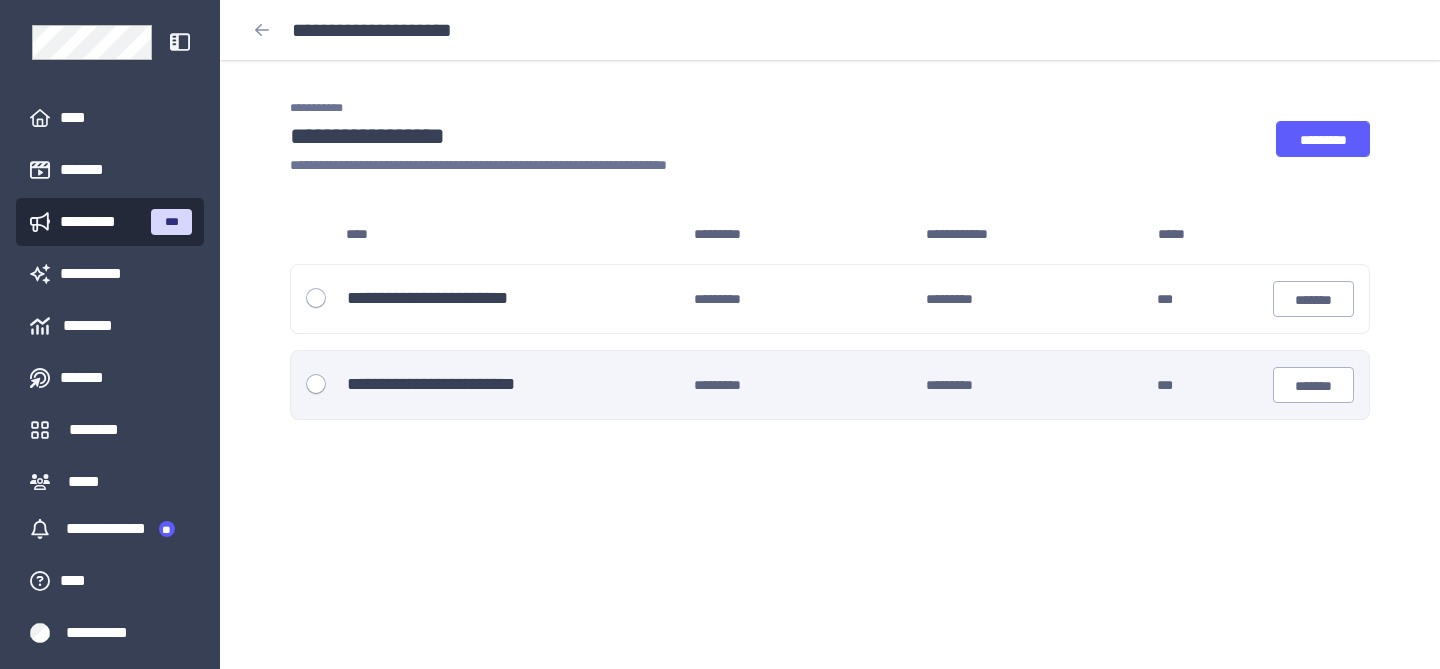 click on "**********" at bounding box center [830, 385] 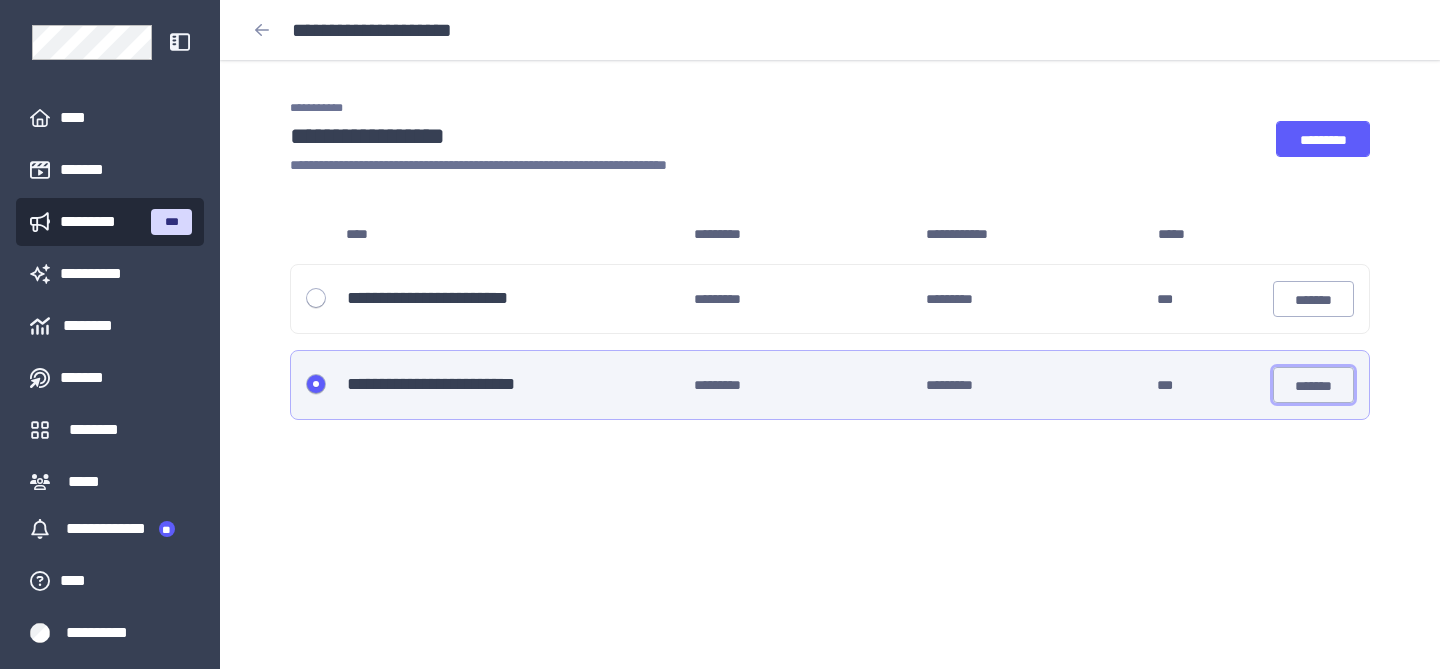click on "*******" at bounding box center (1313, 386) 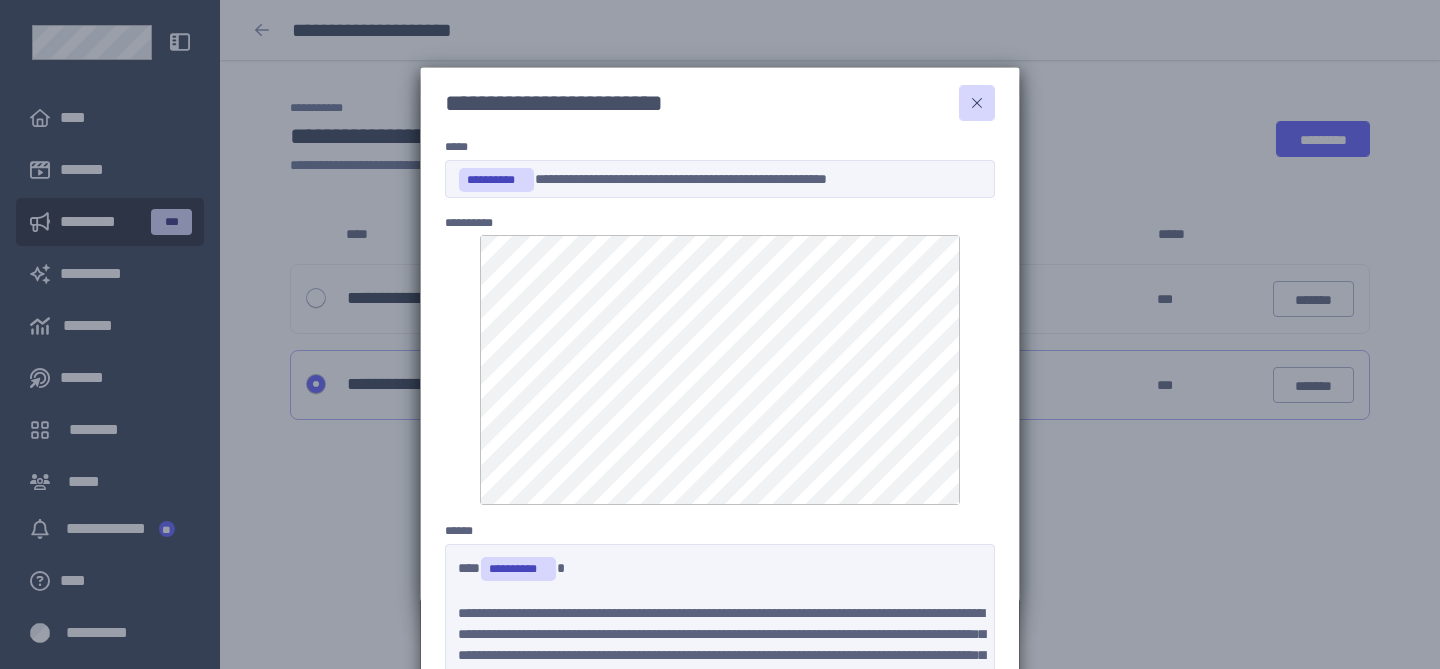 click at bounding box center [977, 103] 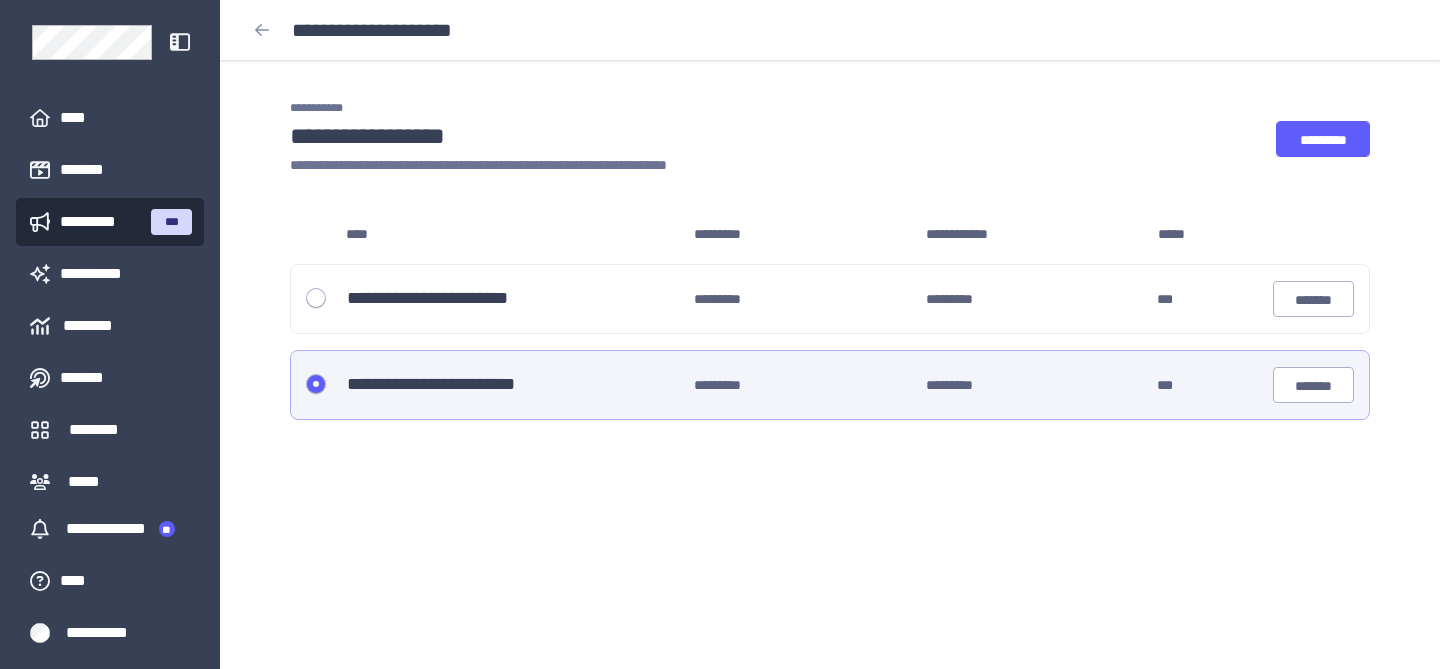 click on "**********" at bounding box center (520, 385) 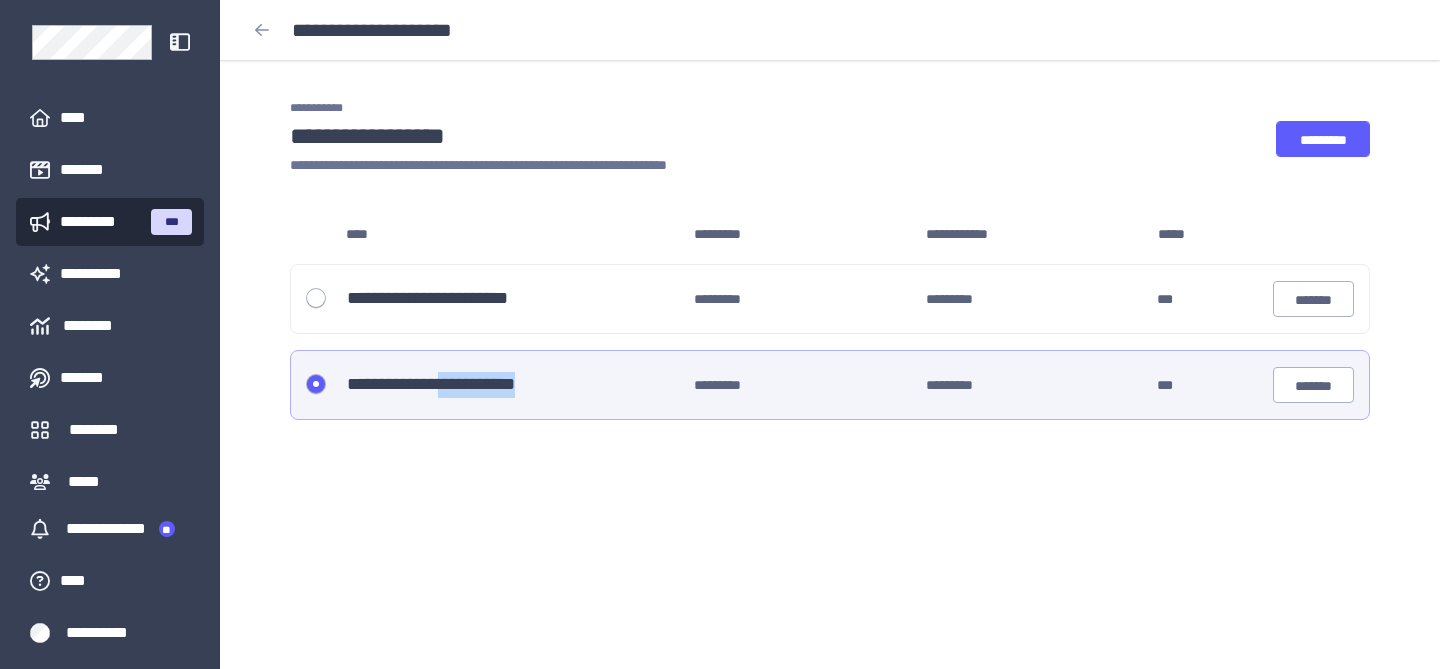 click on "**********" at bounding box center (520, 385) 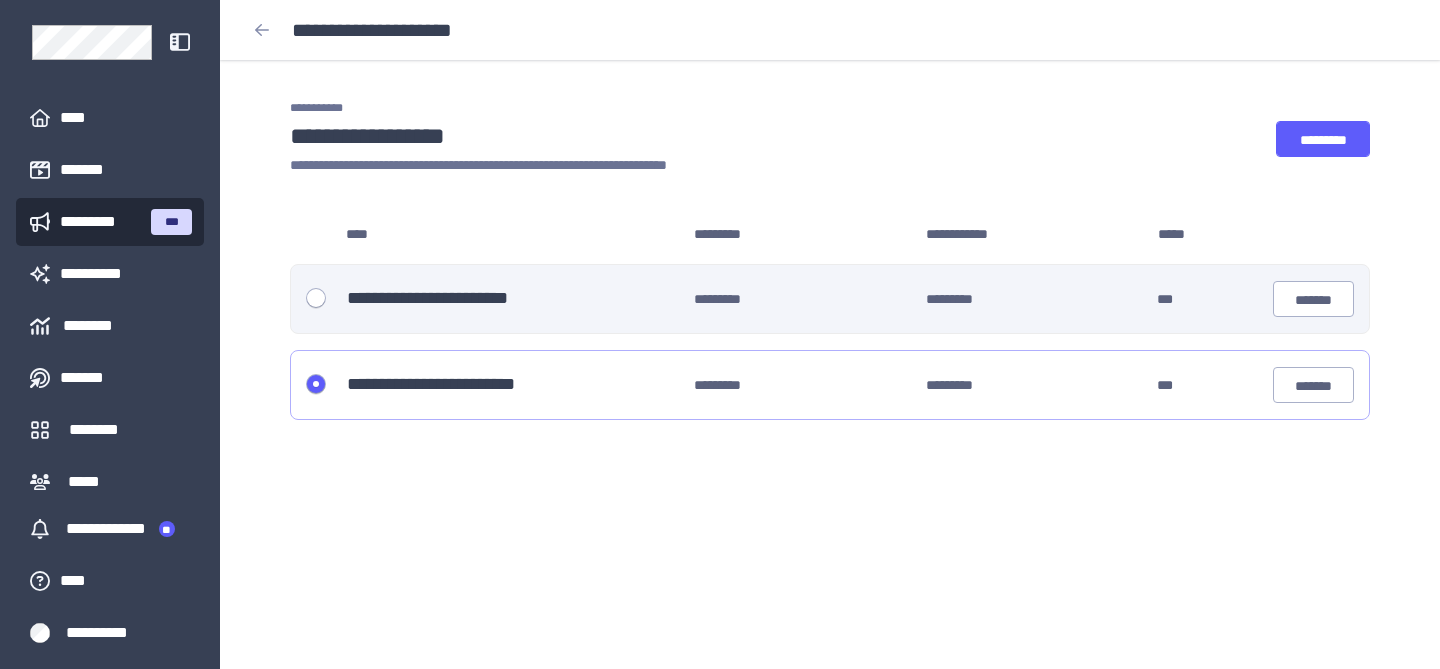 click on "**********" at bounding box center [830, 299] 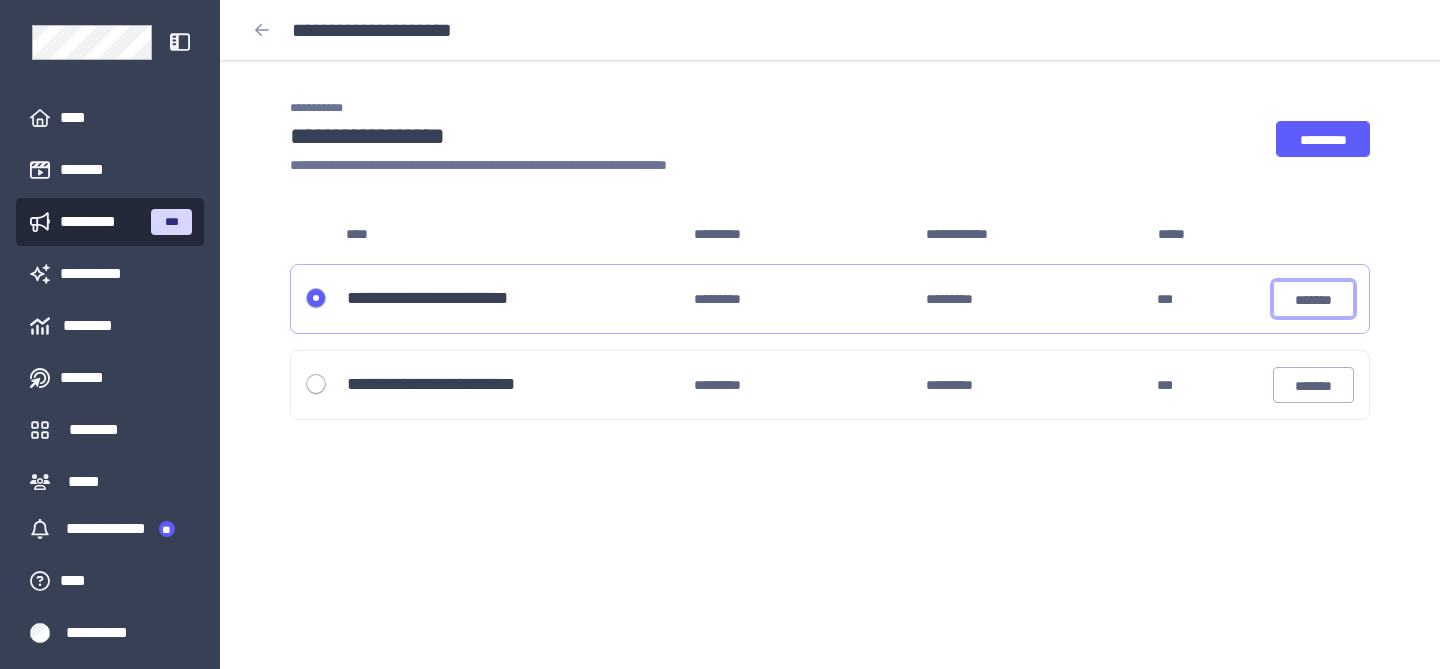 drag, startPoint x: 1329, startPoint y: 299, endPoint x: 1258, endPoint y: 308, distance: 71.568146 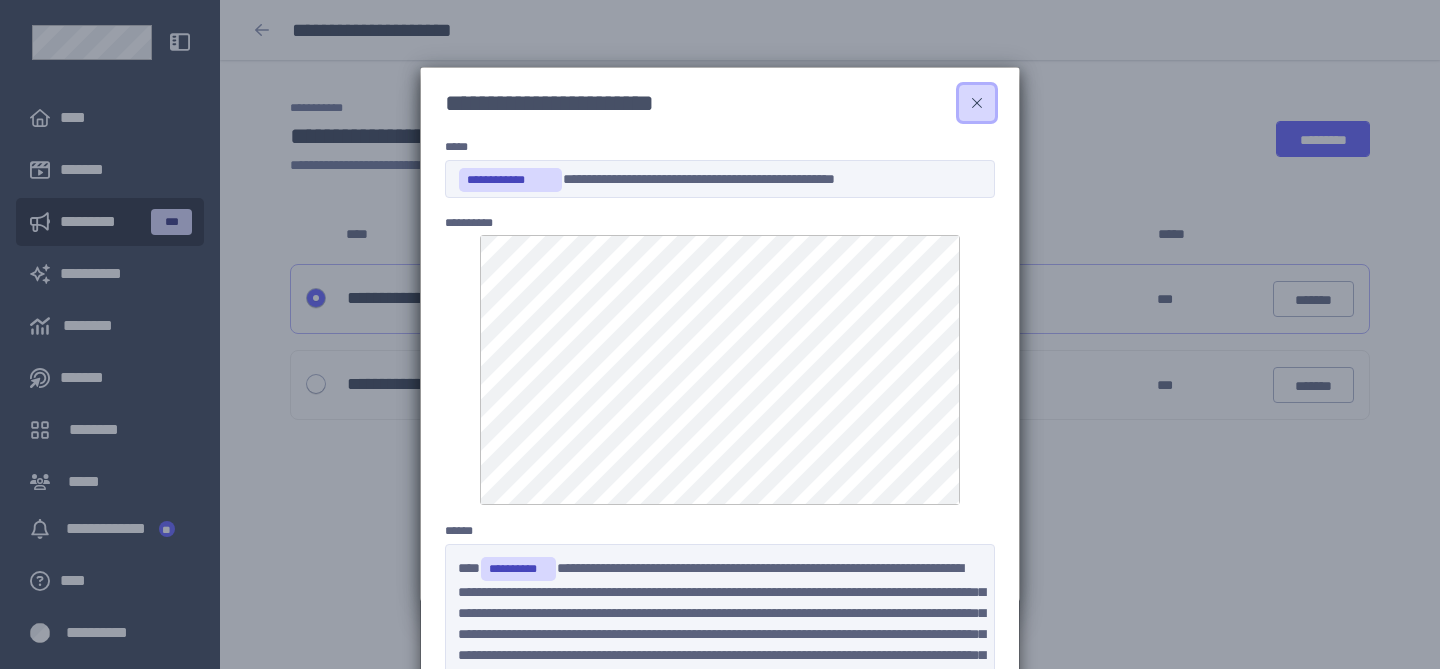 click at bounding box center (977, 103) 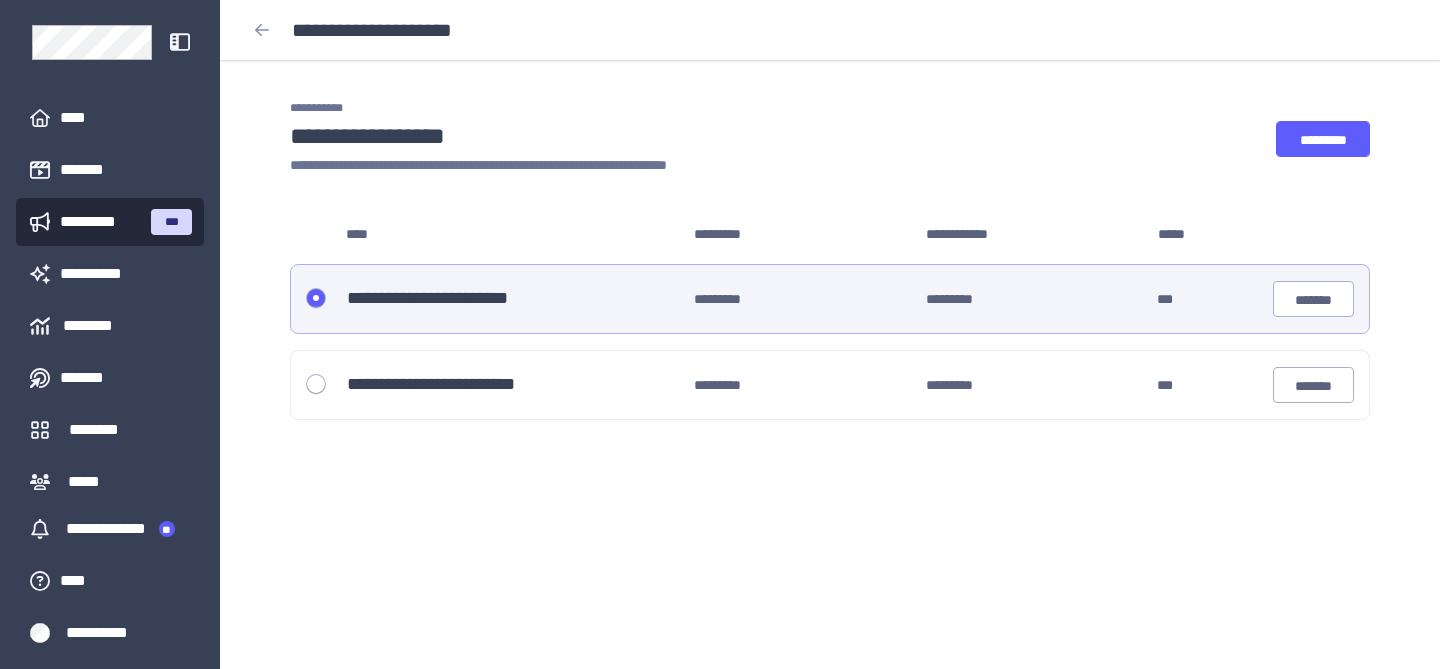 click on "**********" at bounding box center (520, 299) 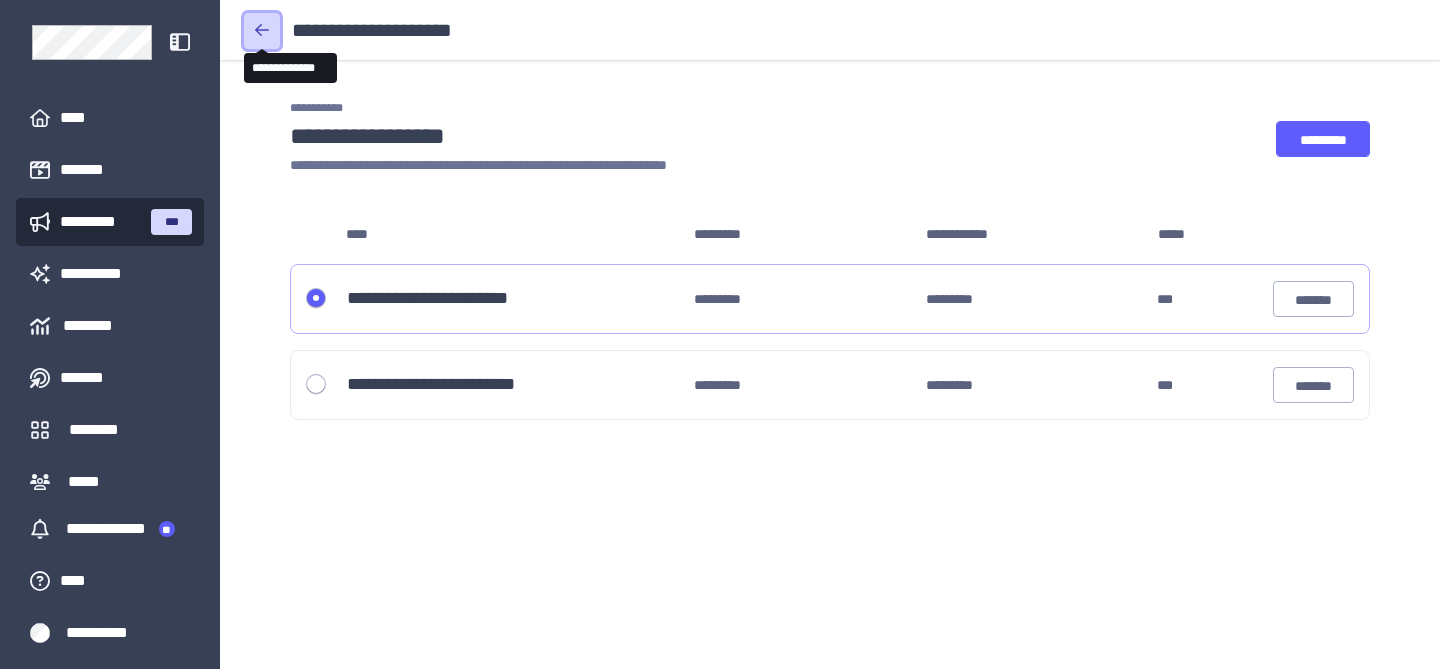 click 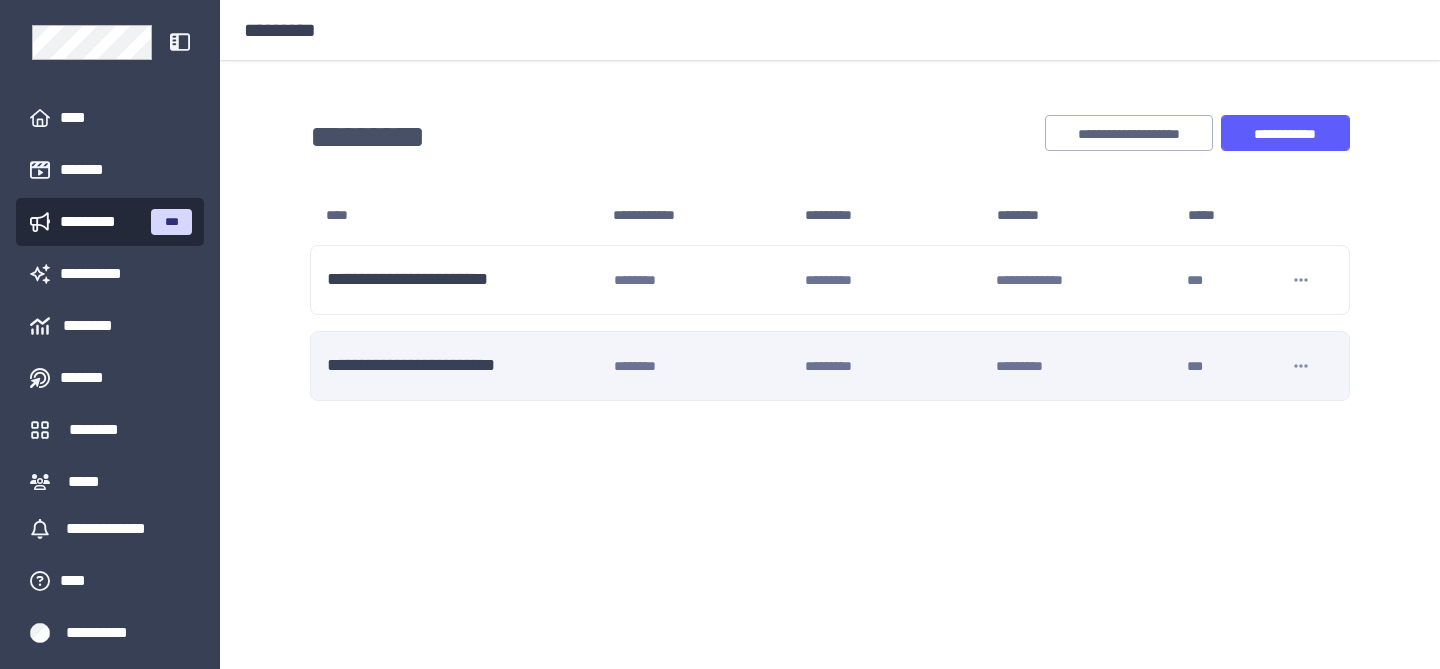 scroll, scrollTop: 0, scrollLeft: 0, axis: both 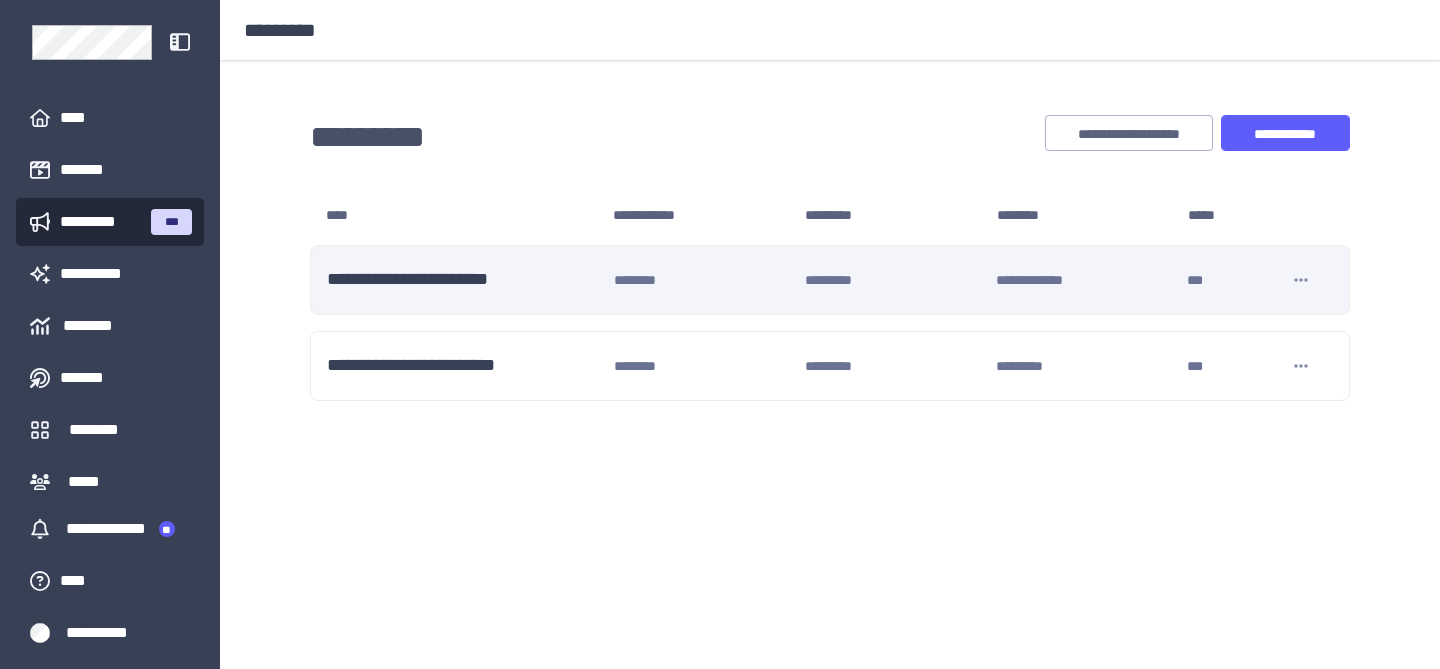 click on "**********" at bounding box center (830, 280) 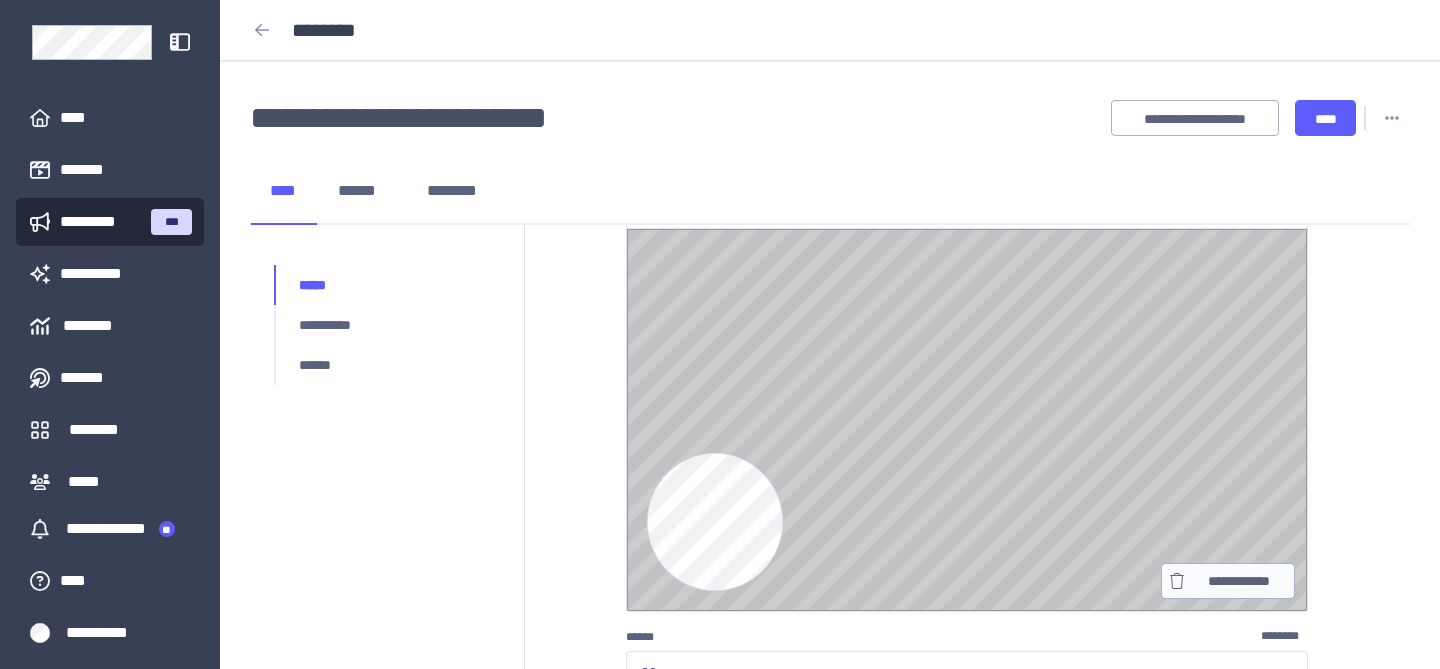 scroll, scrollTop: 446, scrollLeft: 0, axis: vertical 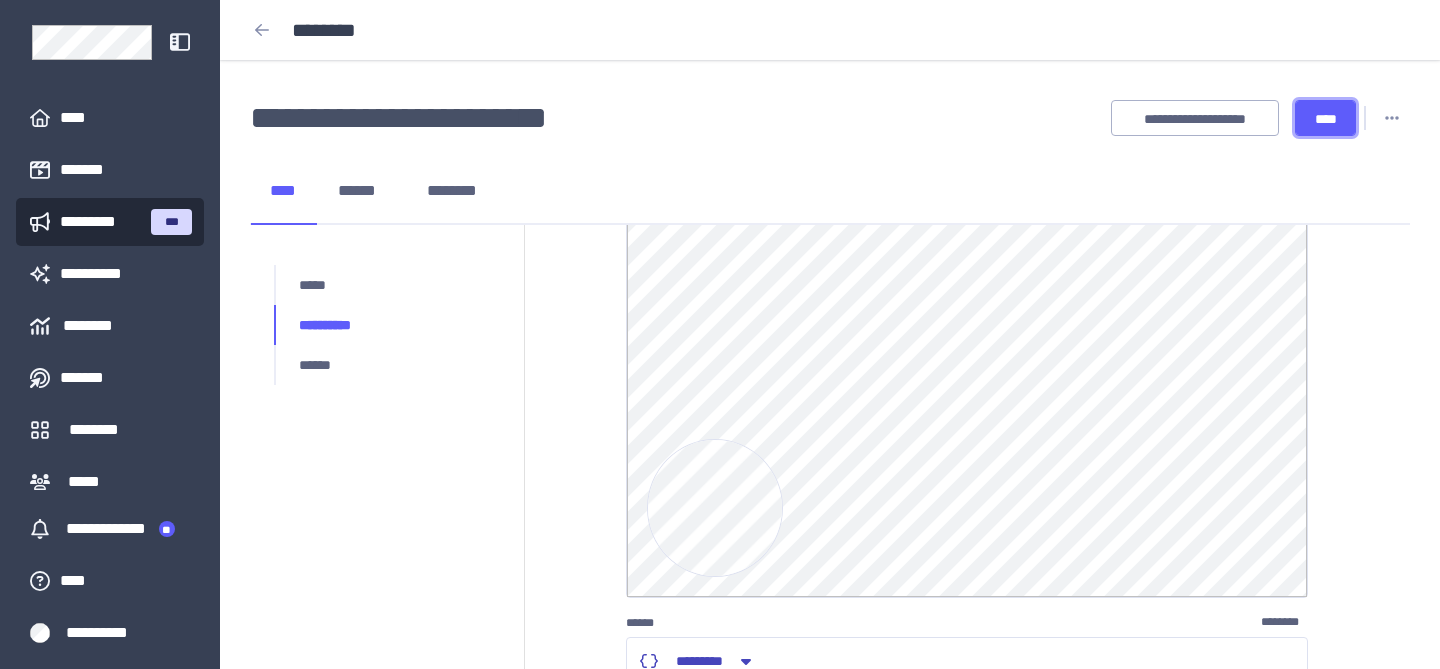 click on "****" at bounding box center (1325, 119) 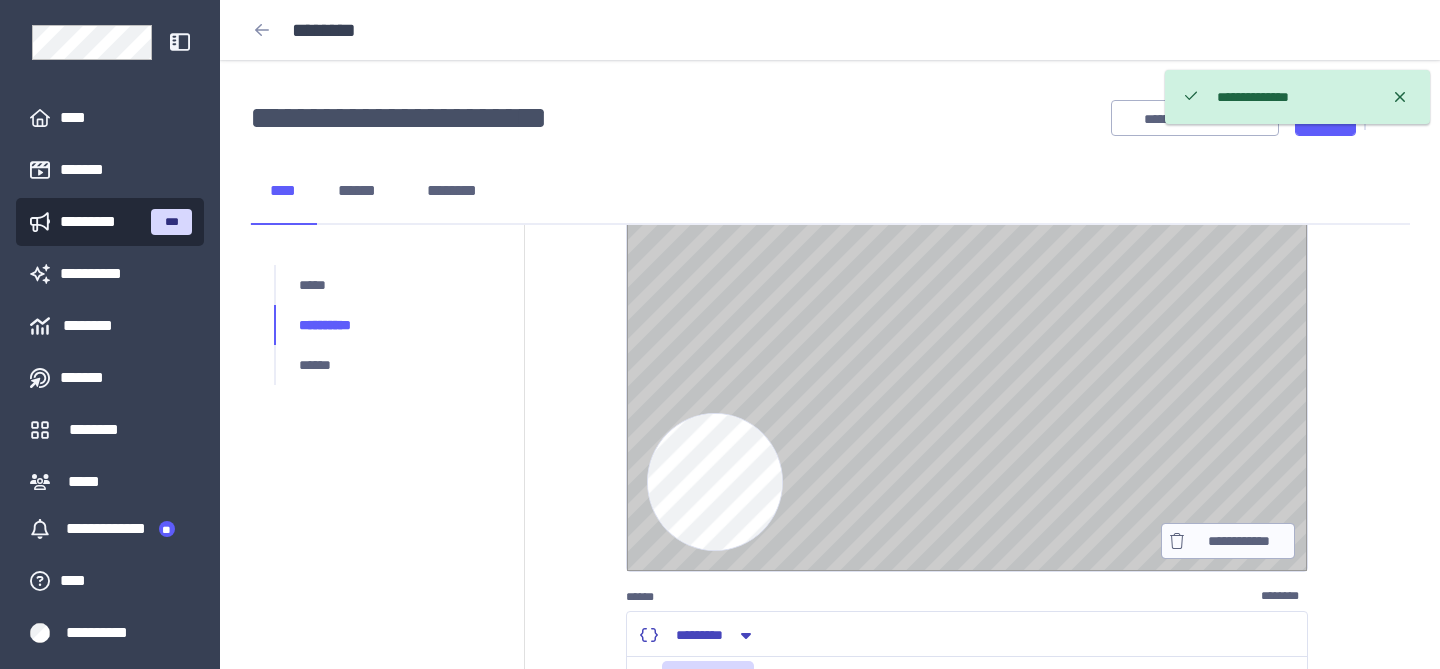 click on "**********" at bounding box center [967, 380] 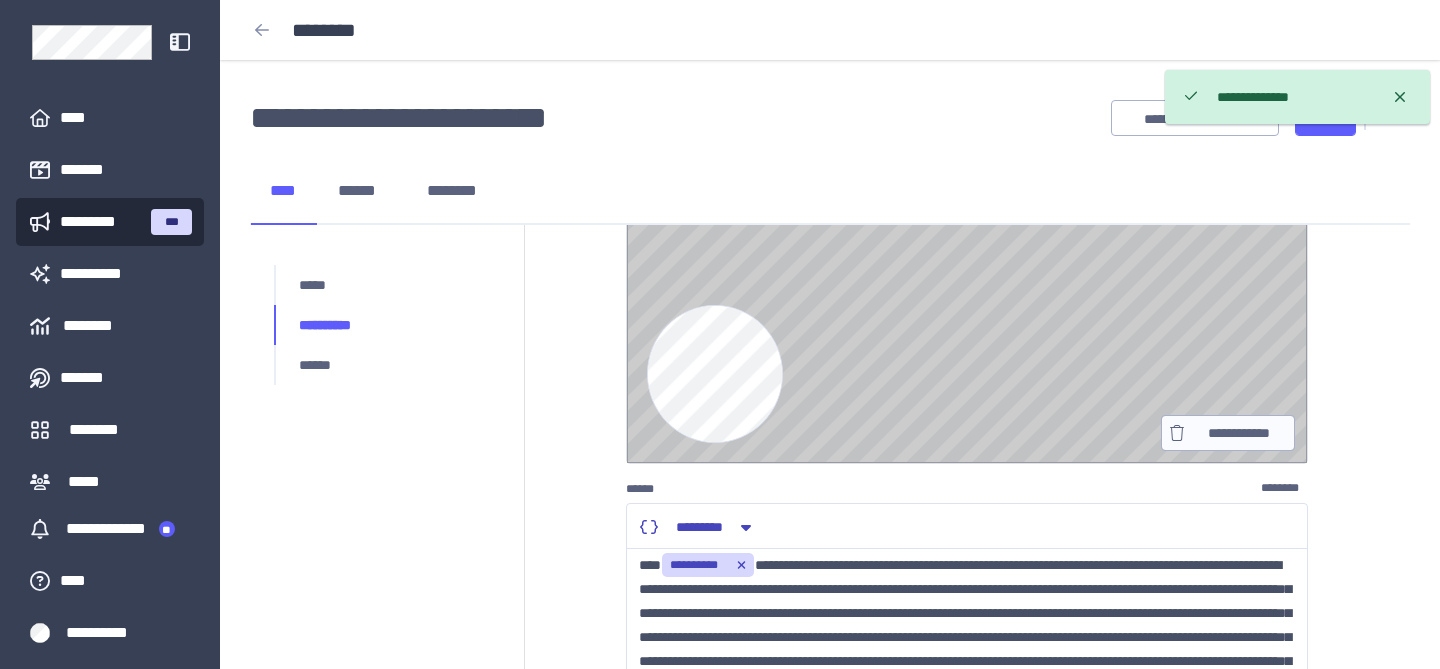 scroll, scrollTop: 749, scrollLeft: 0, axis: vertical 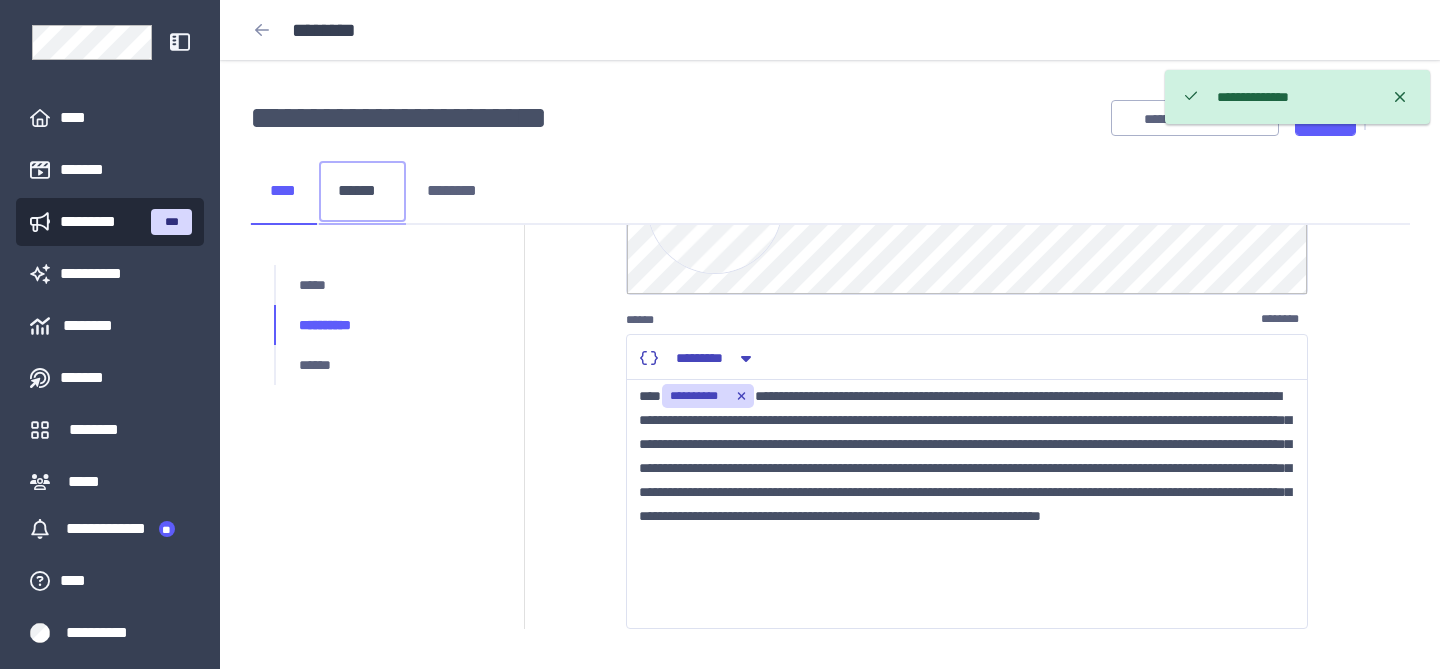 click on "******" at bounding box center (362, 191) 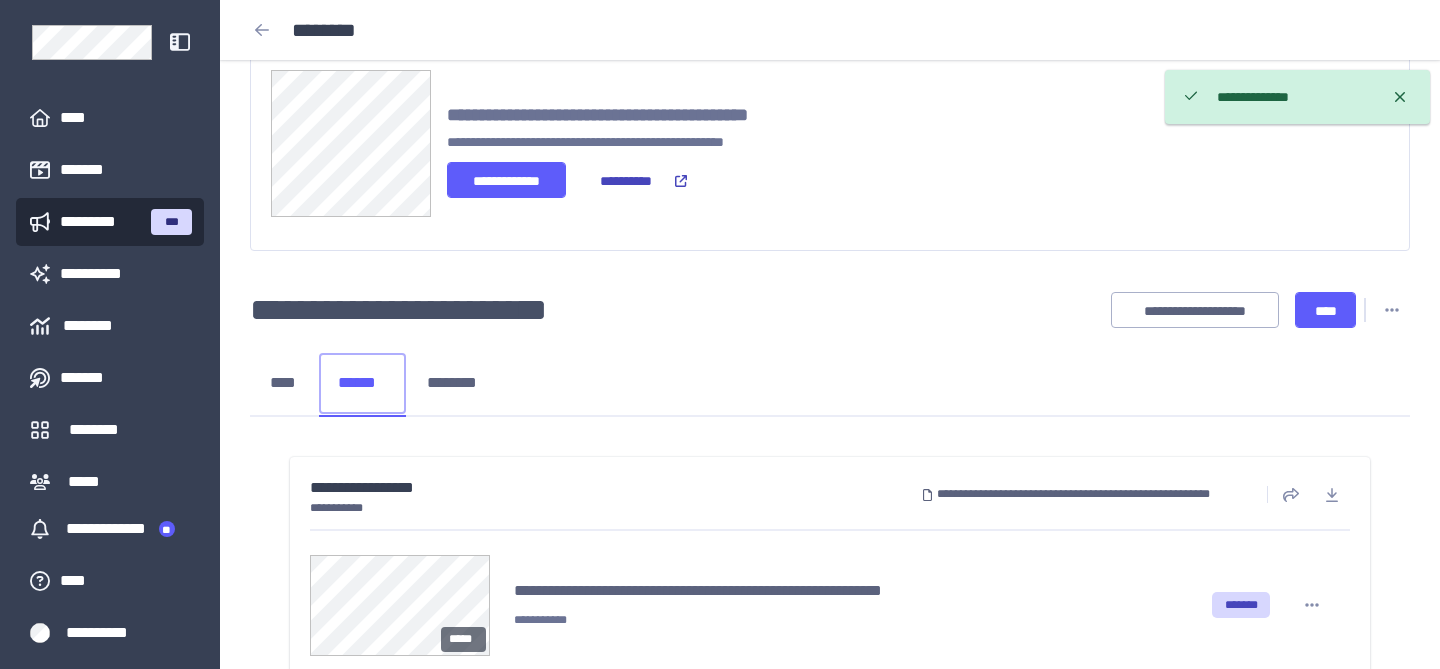 scroll, scrollTop: 82, scrollLeft: 0, axis: vertical 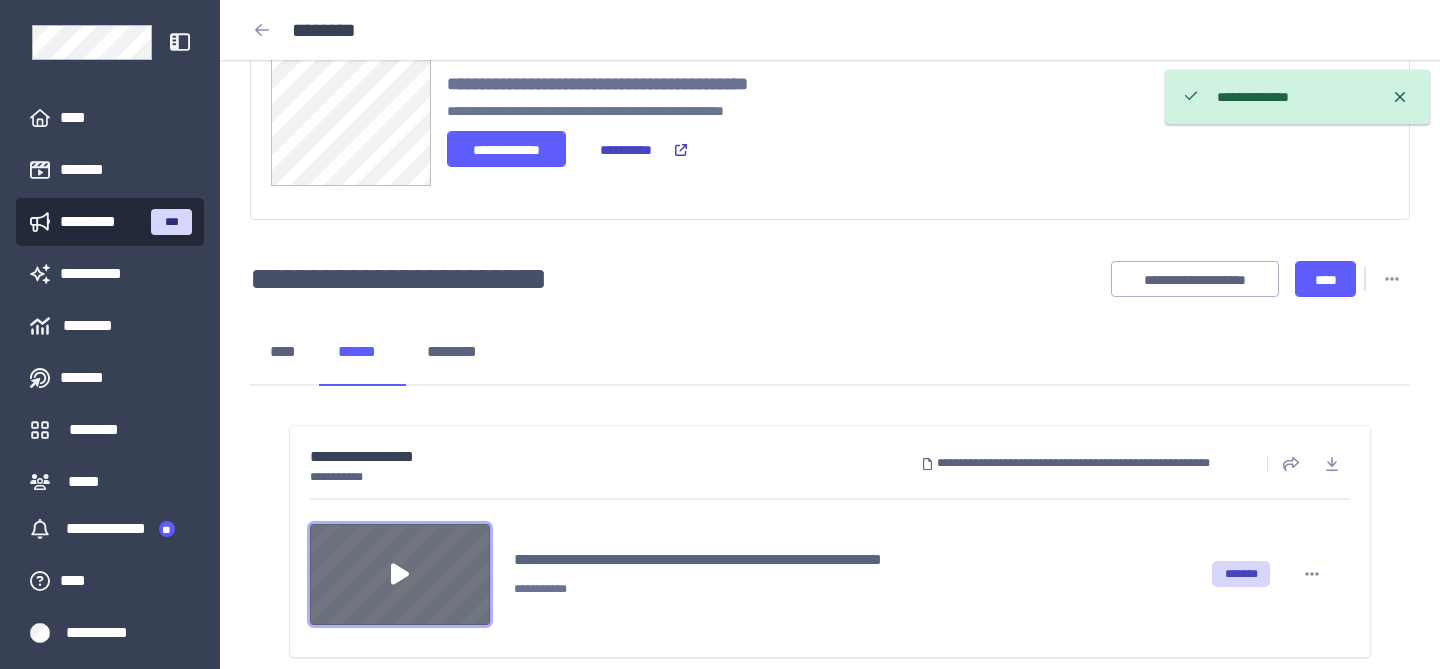 click at bounding box center (400, 574) 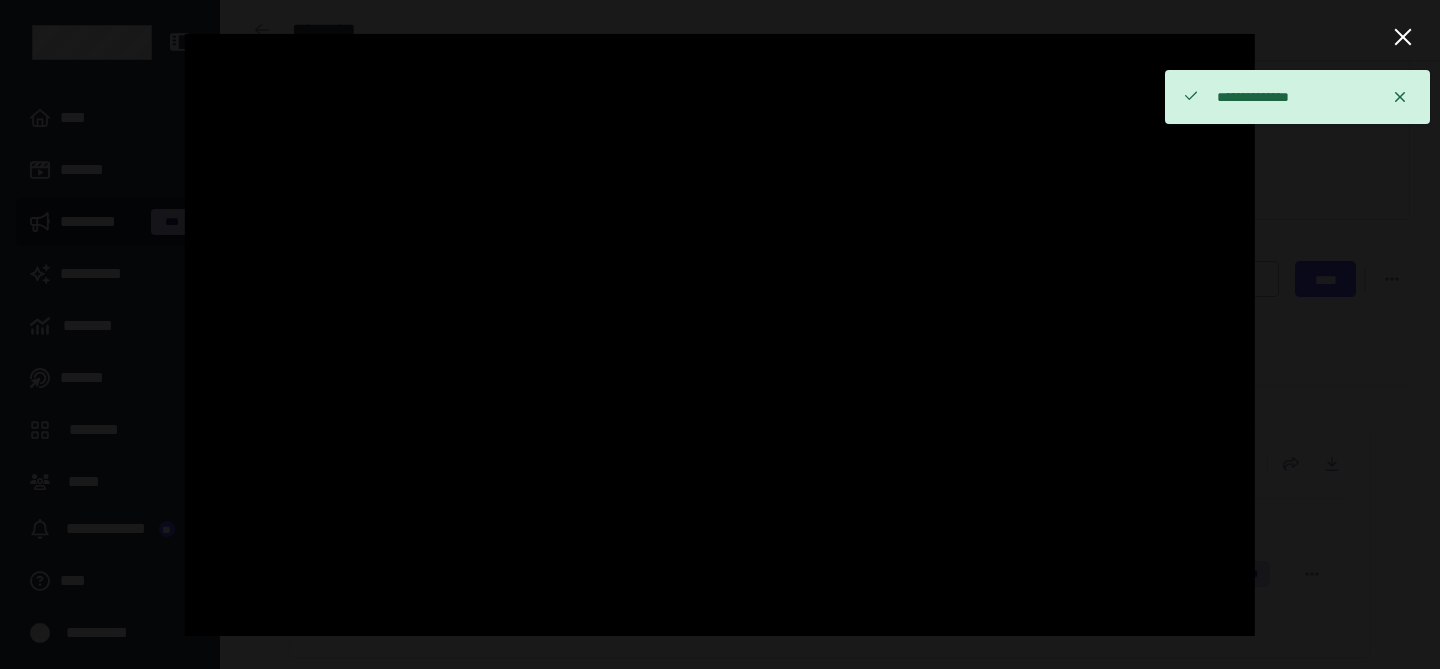 scroll, scrollTop: 83, scrollLeft: 0, axis: vertical 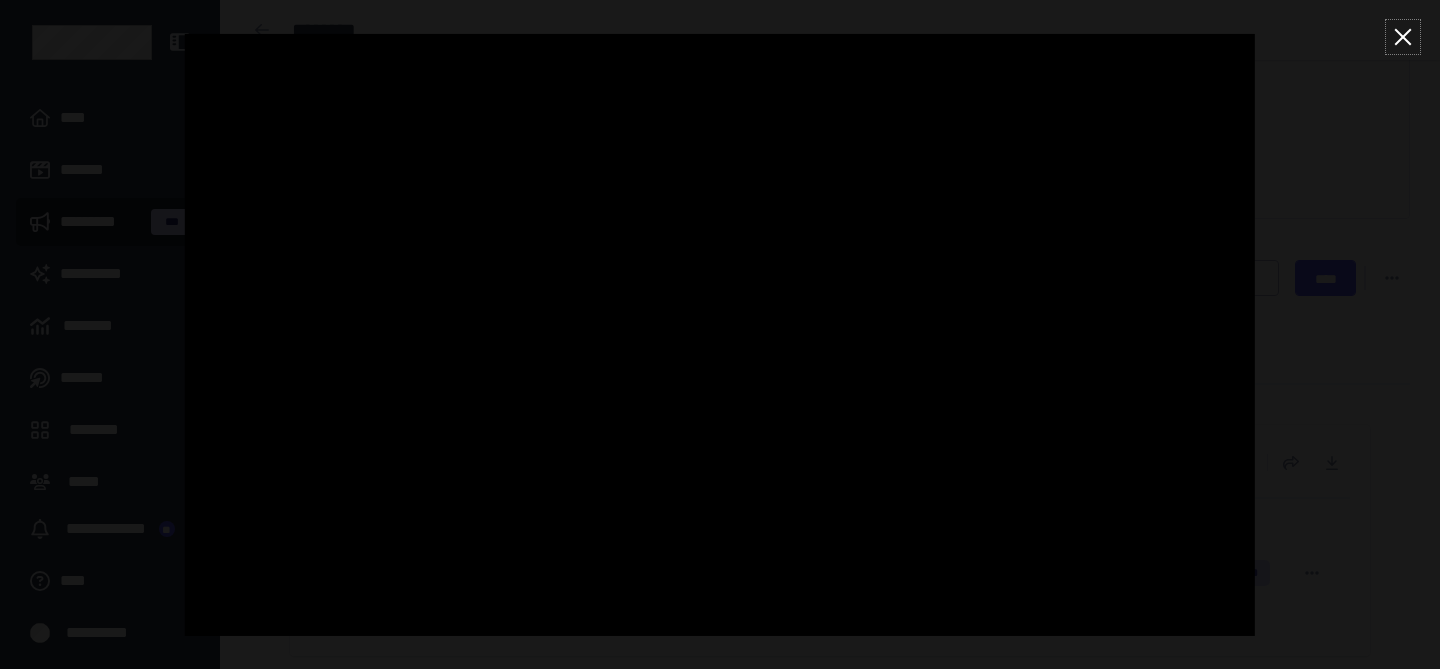 click at bounding box center [1403, 37] 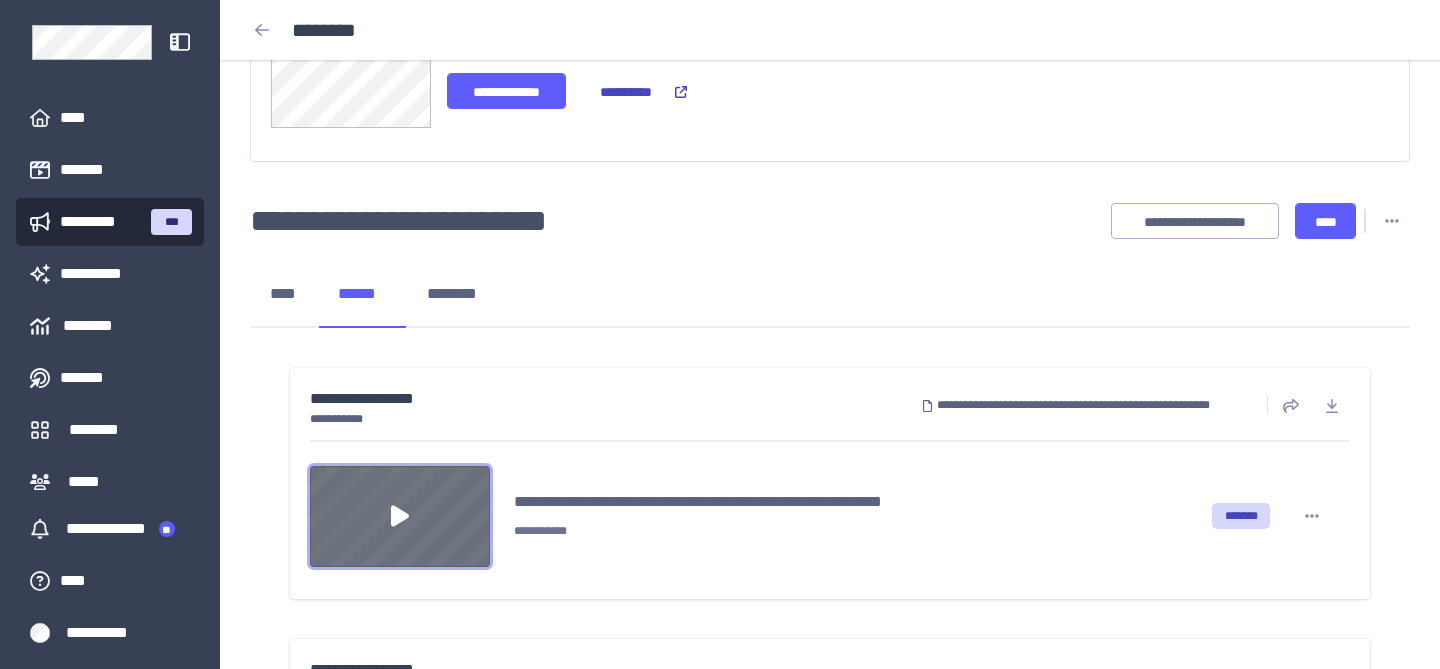 scroll, scrollTop: 160, scrollLeft: 0, axis: vertical 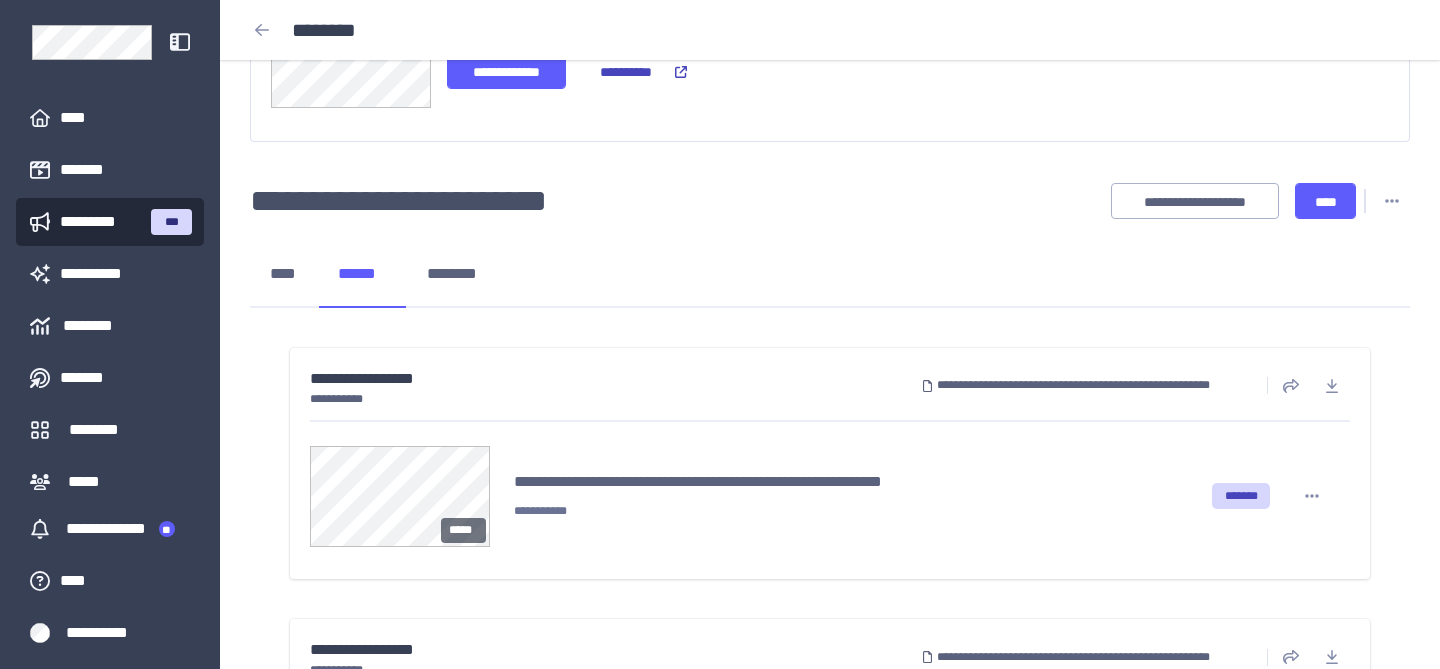 click on "**** ****** ********" at bounding box center [830, 275] 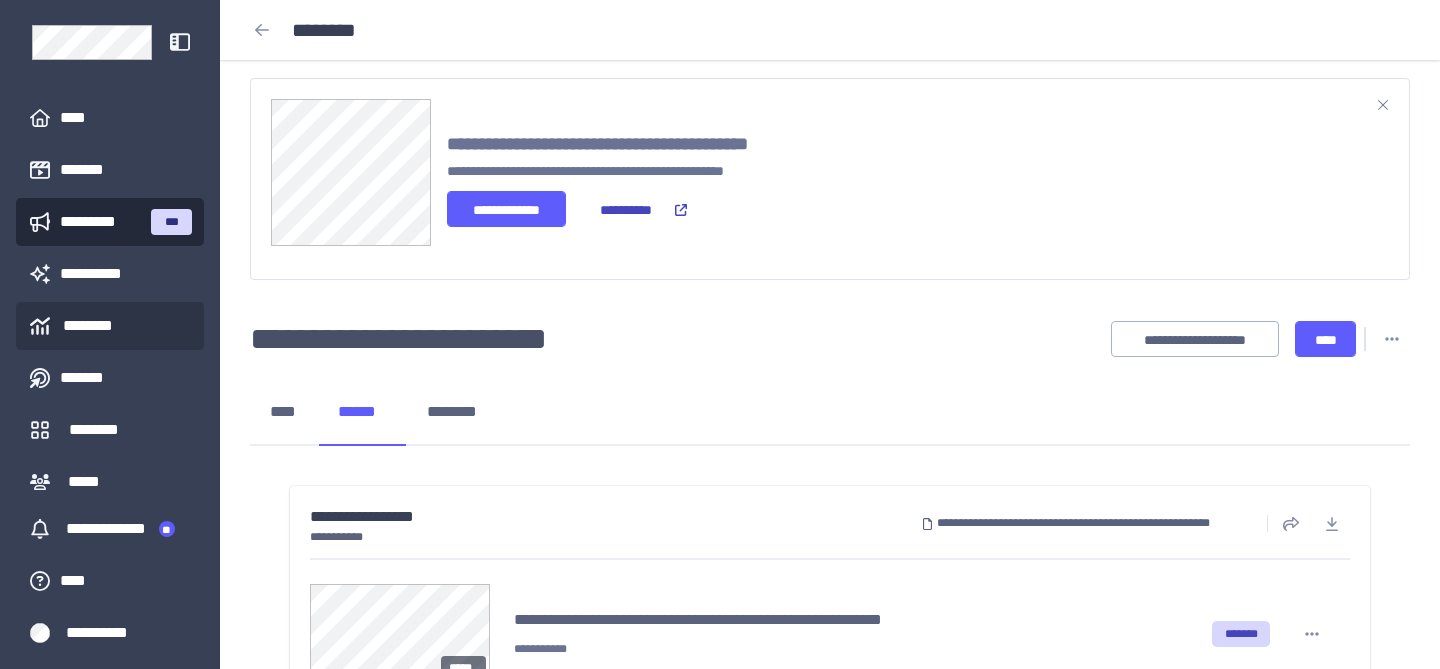 scroll, scrollTop: 20, scrollLeft: 0, axis: vertical 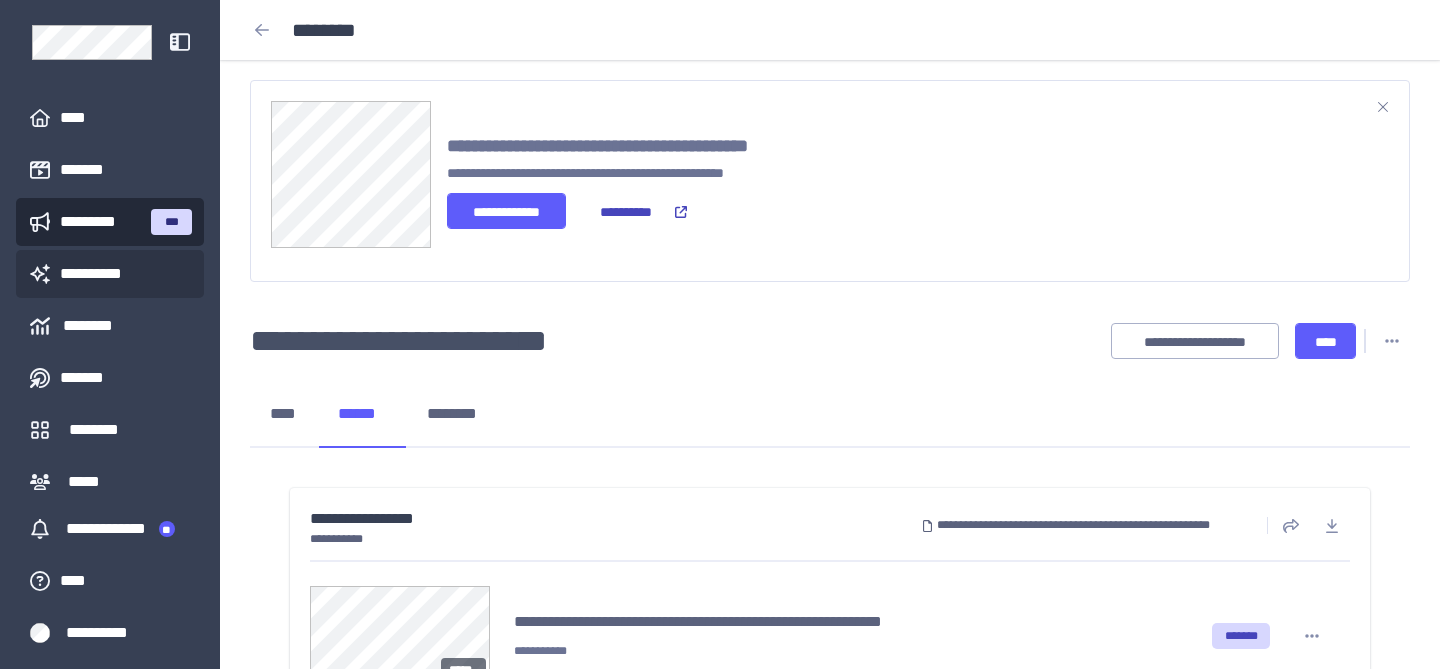 click on "**********" at bounding box center (110, 274) 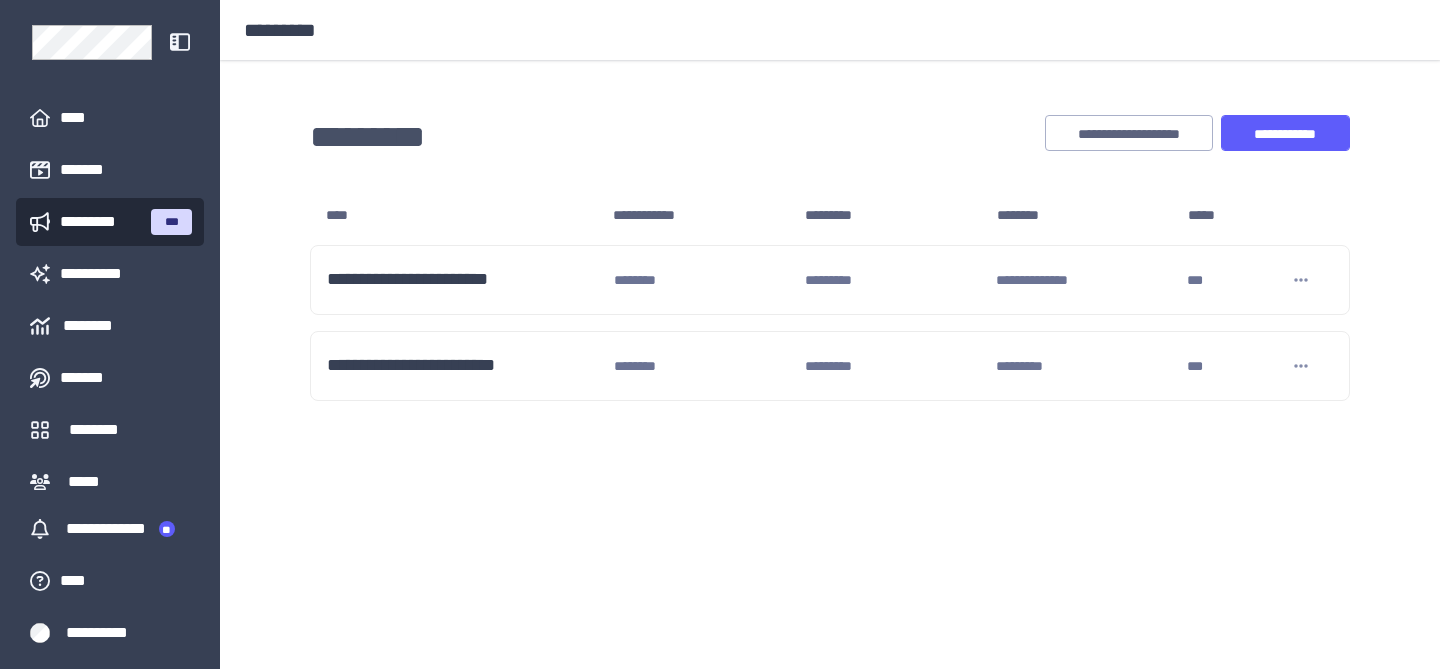 scroll, scrollTop: 0, scrollLeft: 0, axis: both 